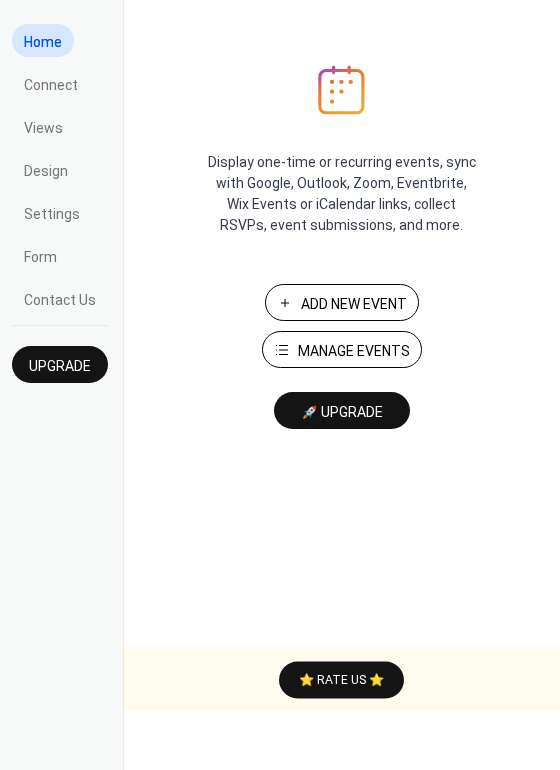 scroll, scrollTop: 0, scrollLeft: 0, axis: both 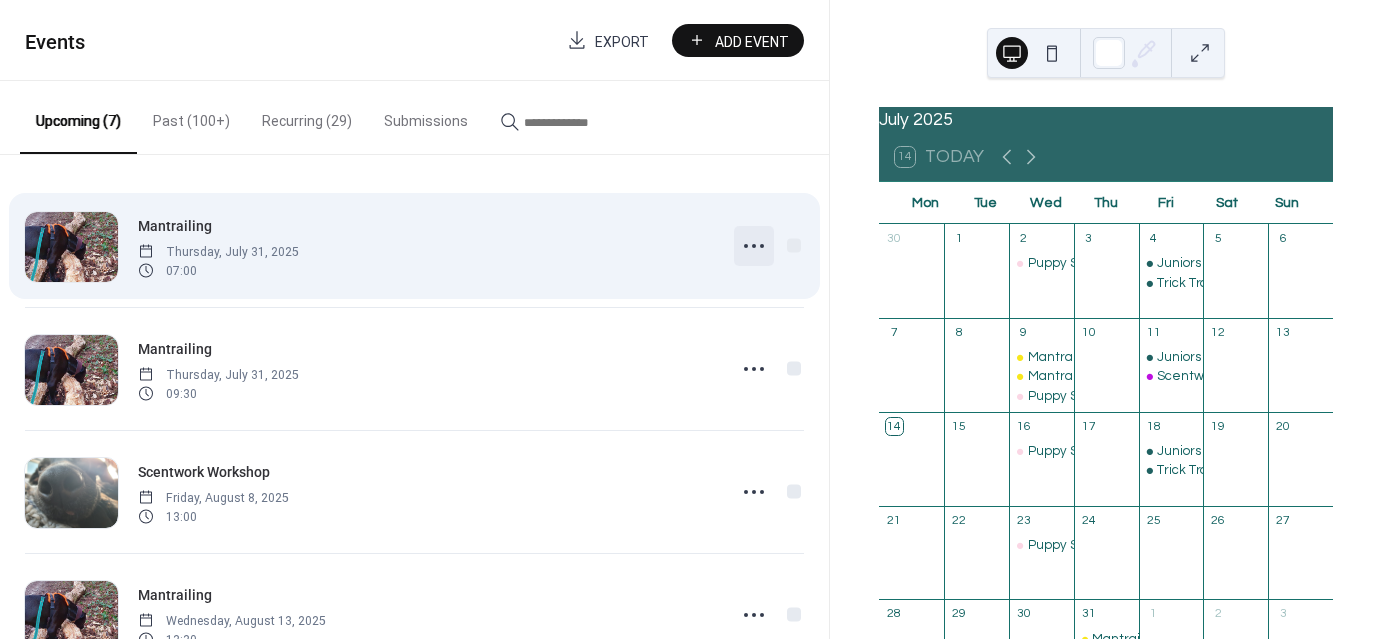 click 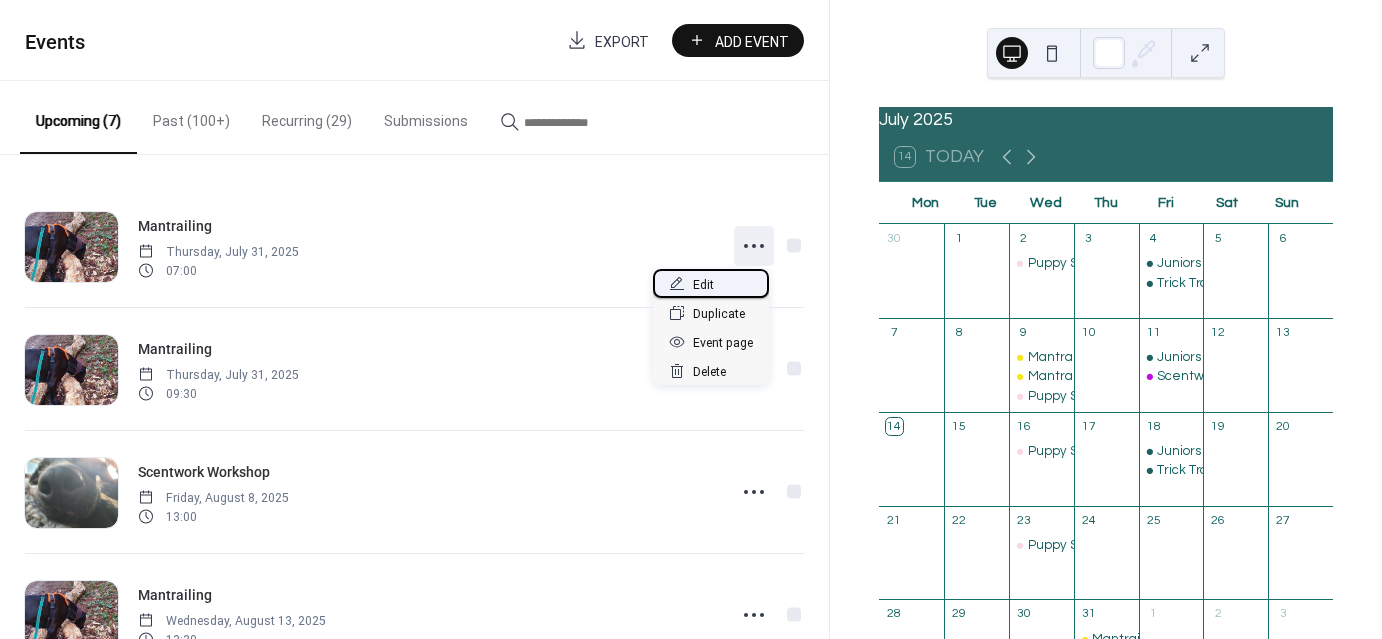 click on "Edit" at bounding box center [711, 283] 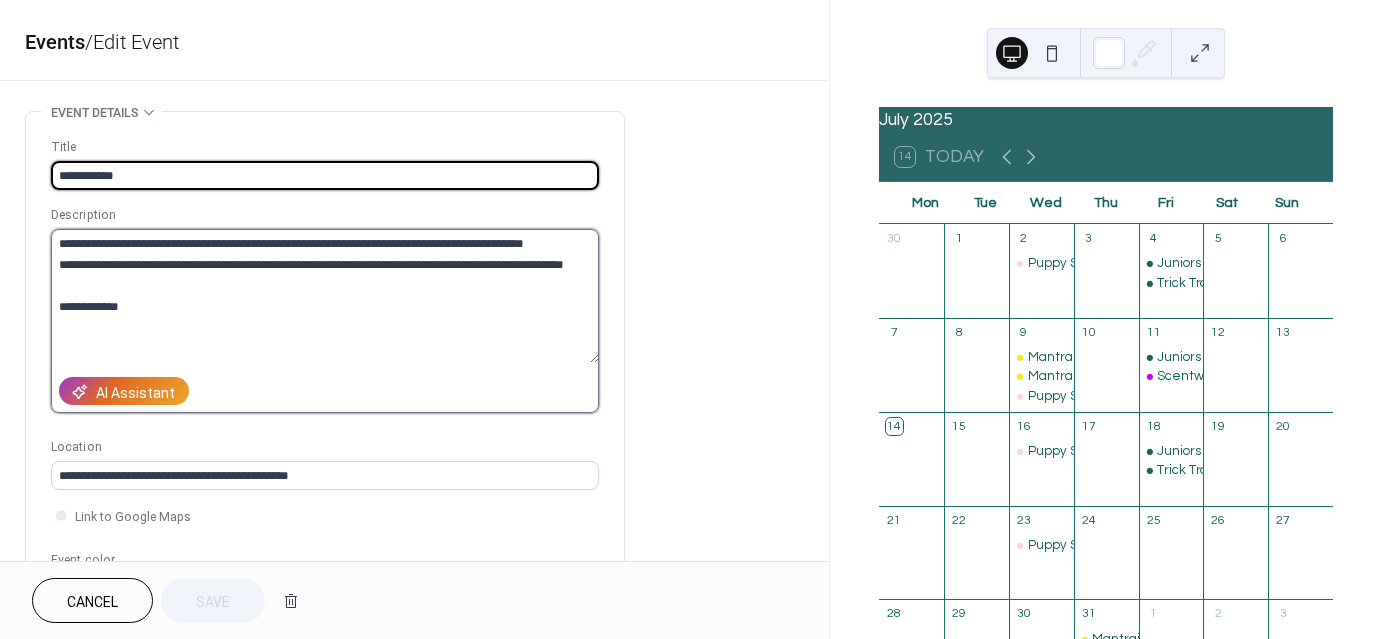 click on "**********" at bounding box center [325, 296] 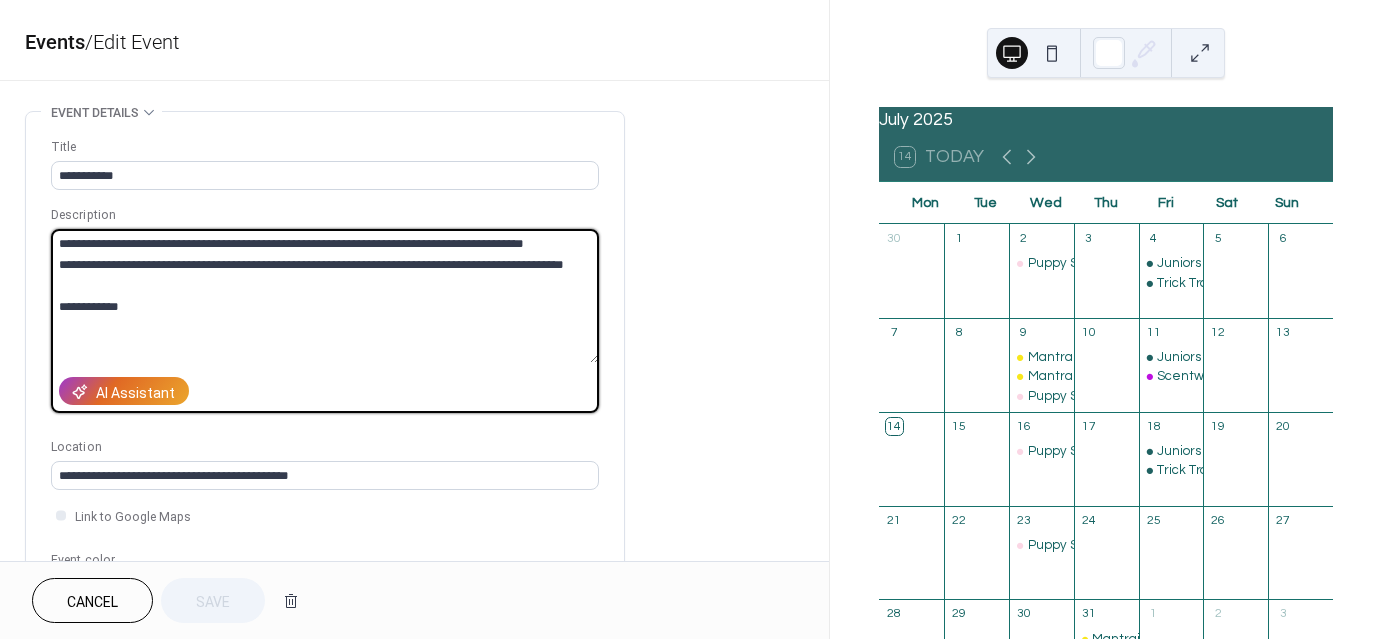 click on "**********" at bounding box center [325, 296] 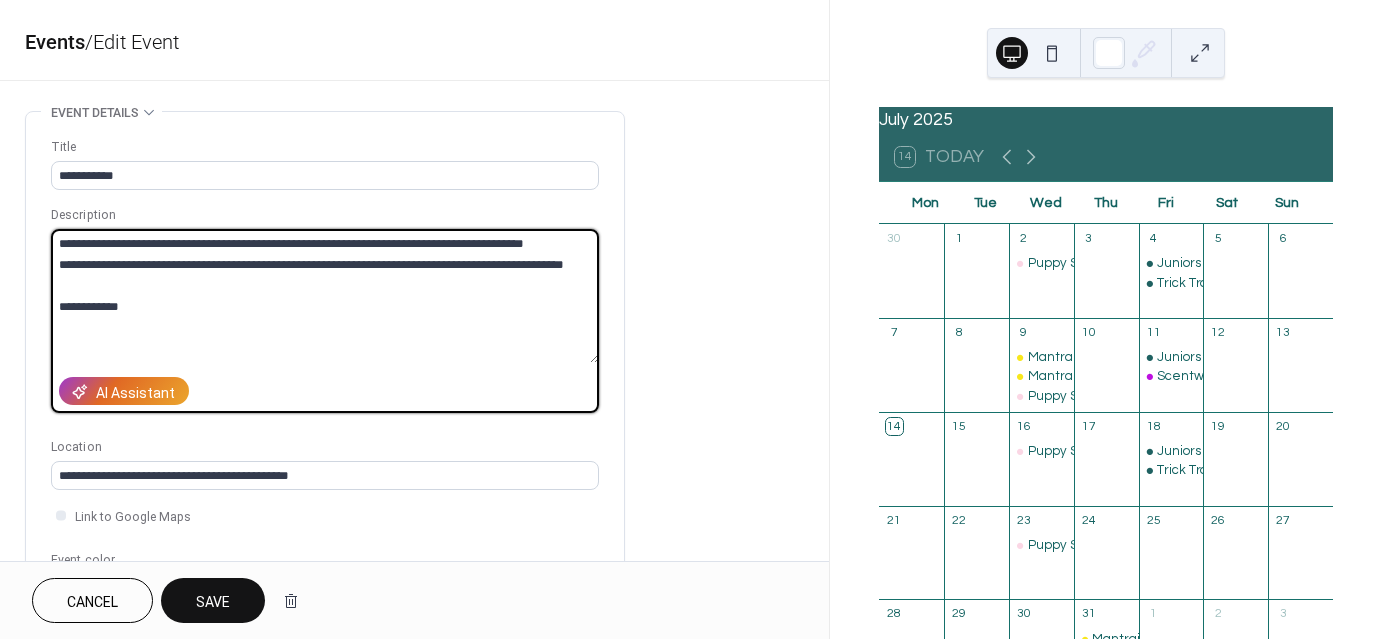 type on "**********" 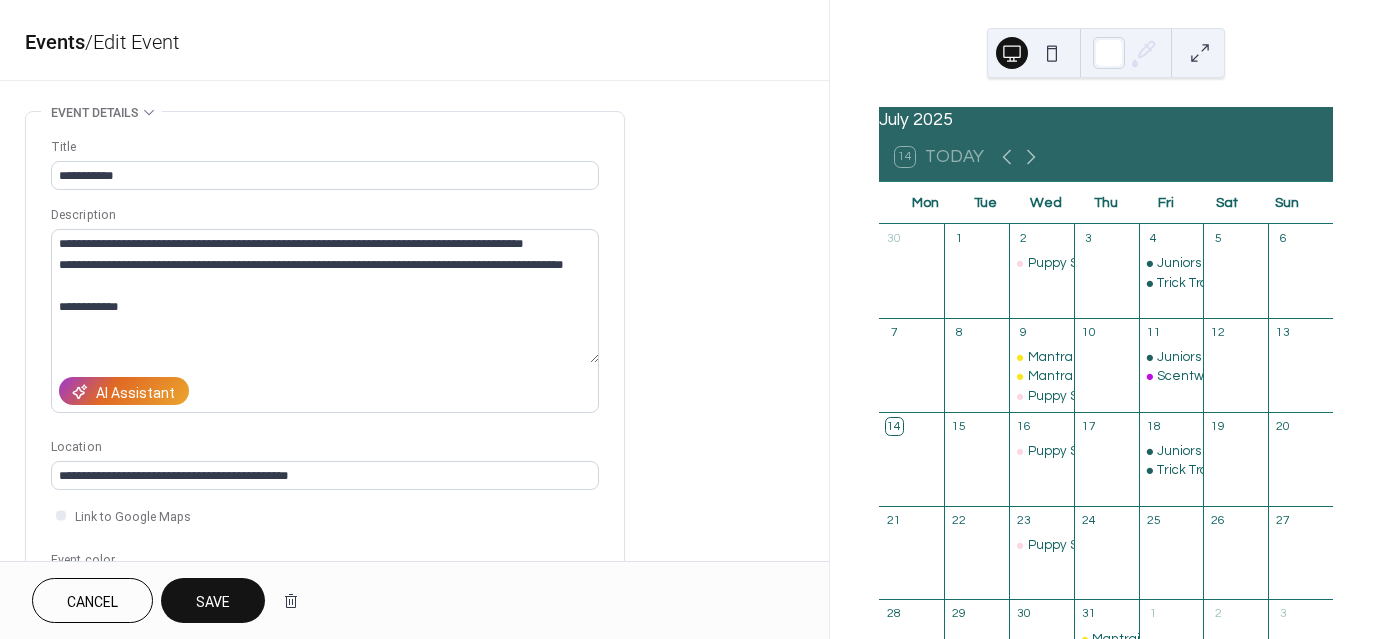 click on "Save" at bounding box center (213, 600) 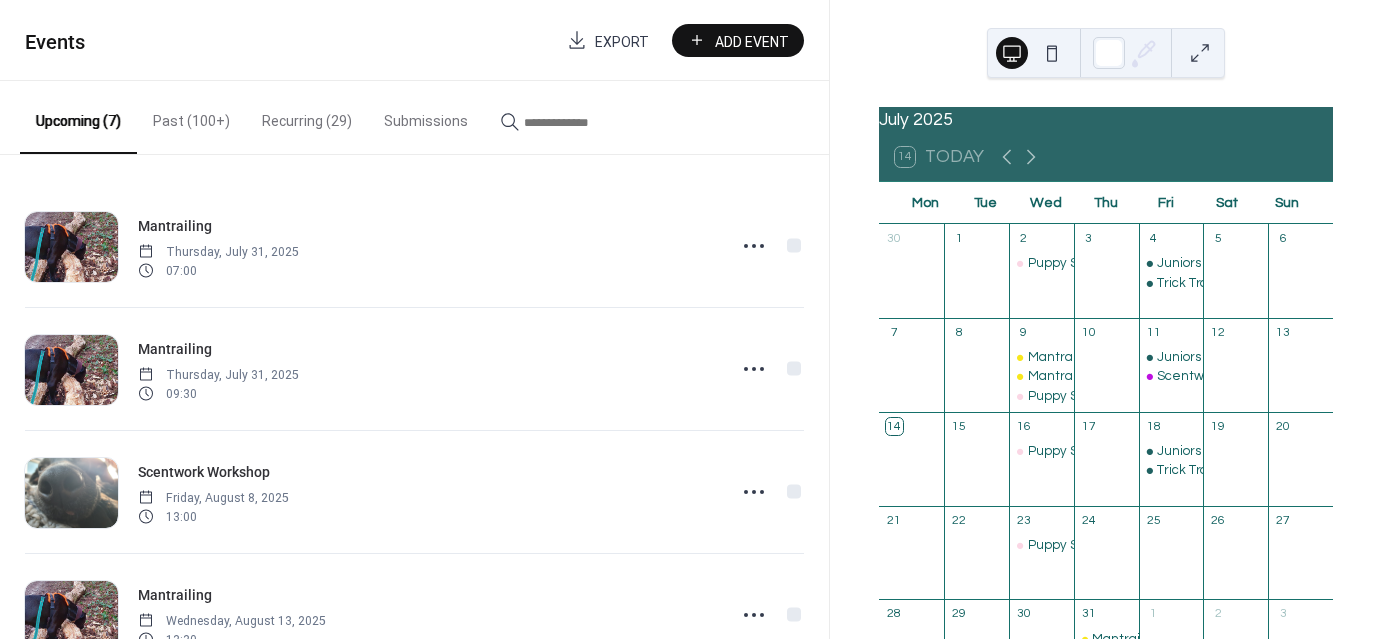 click on "Recurring (29)" at bounding box center [307, 116] 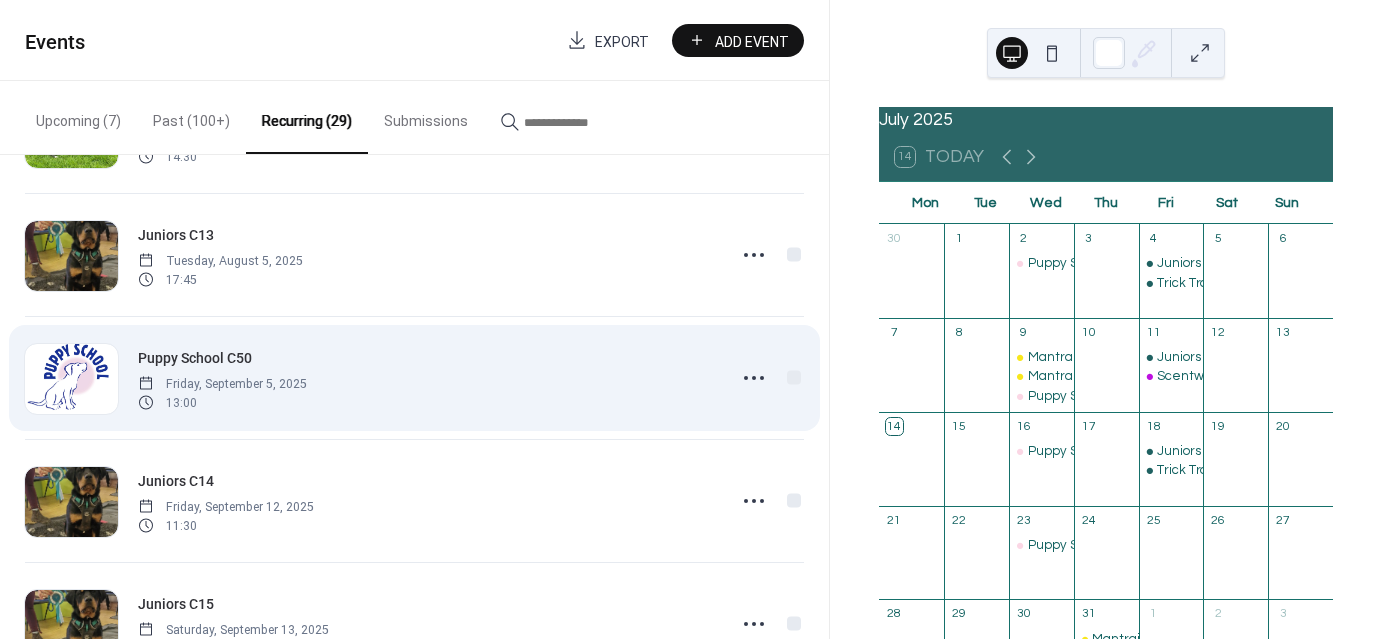 scroll, scrollTop: 3058, scrollLeft: 0, axis: vertical 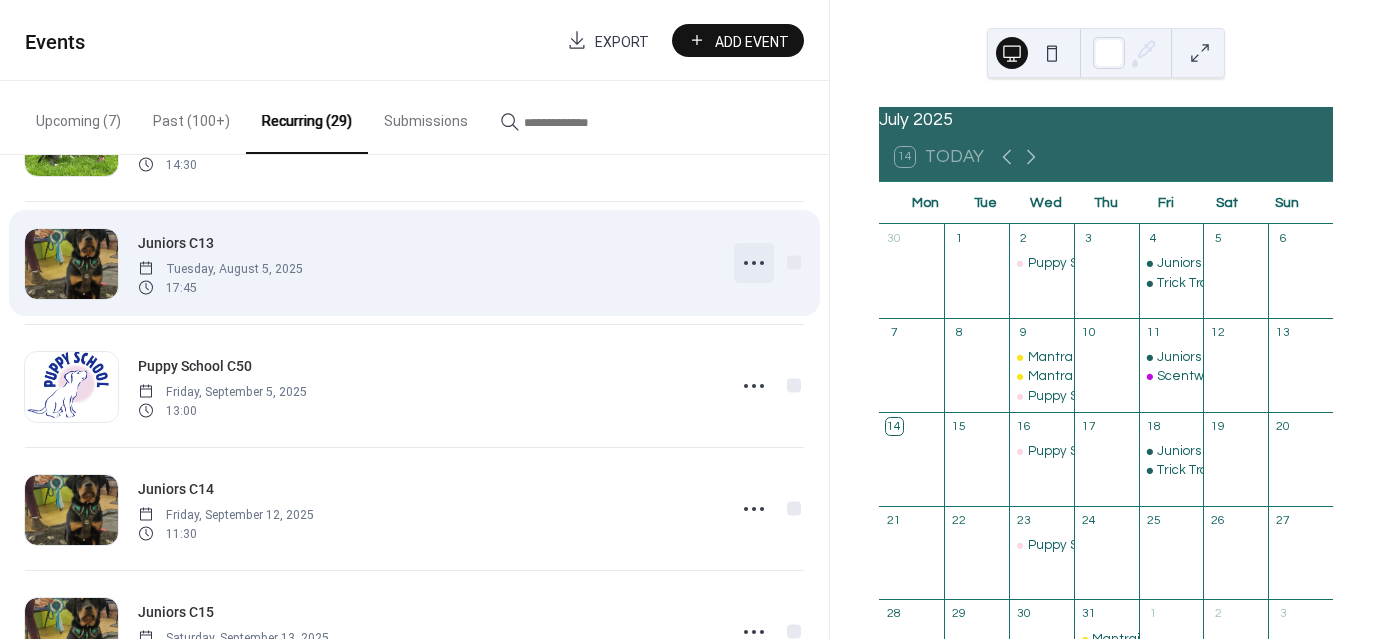 click 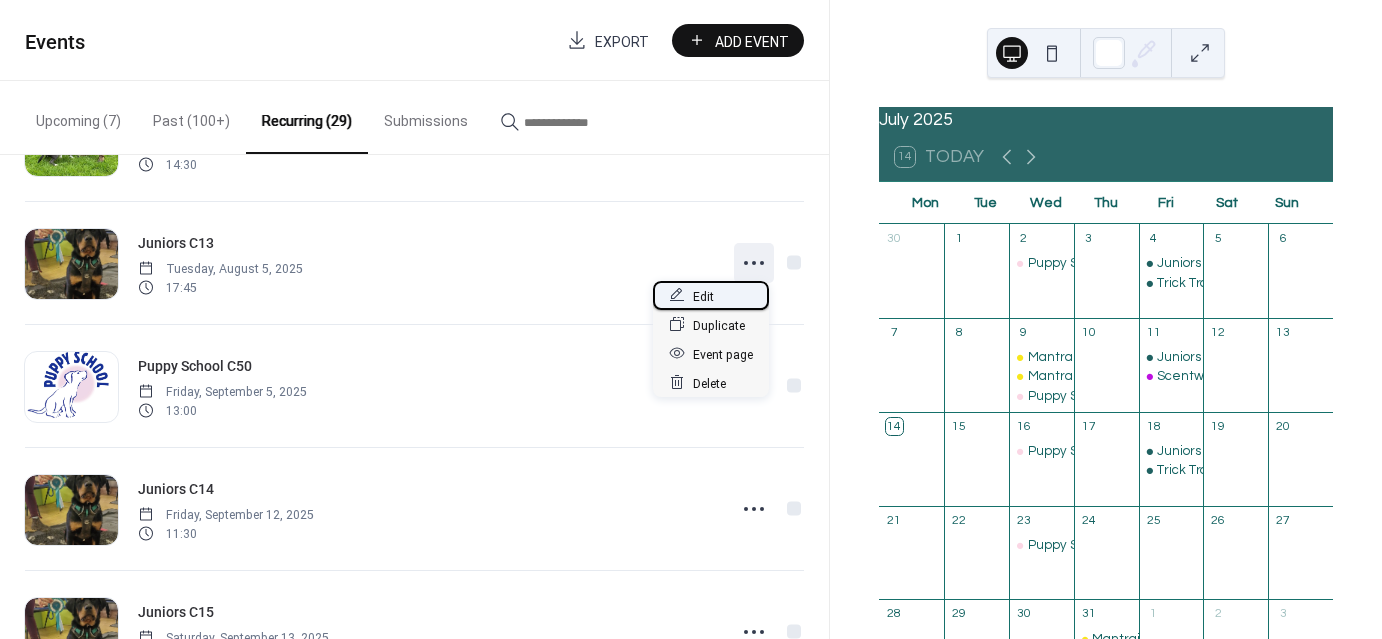 click 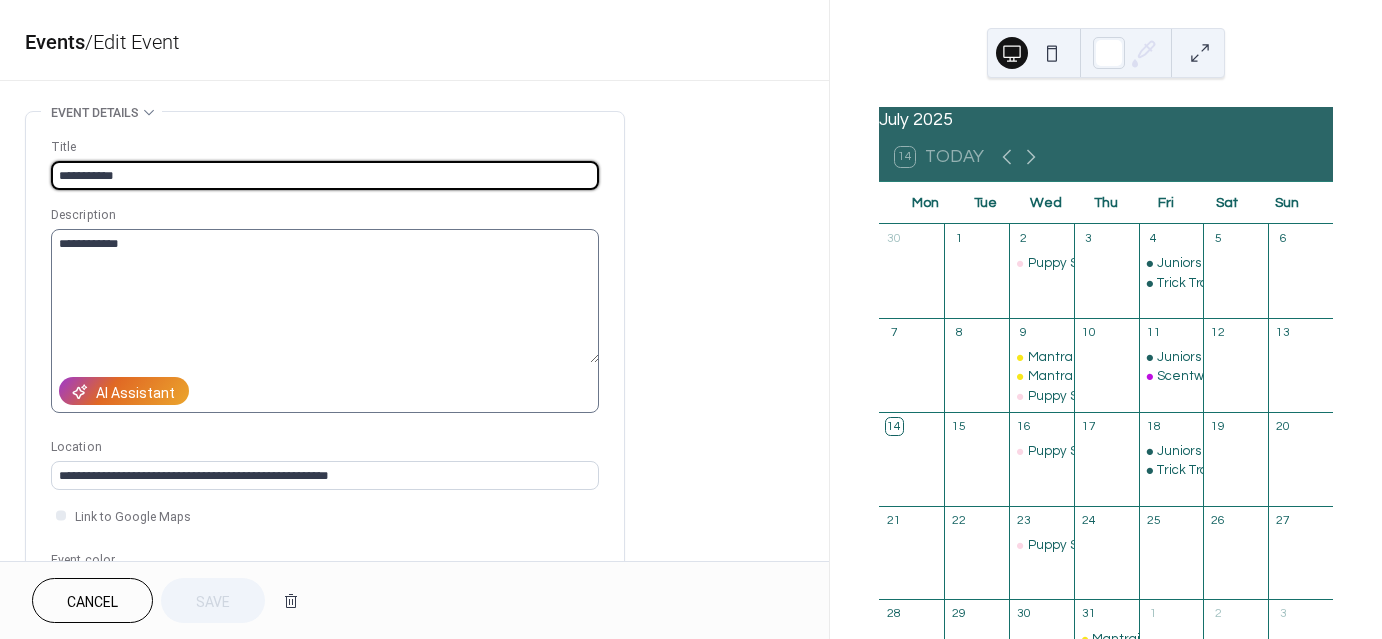 type on "**********" 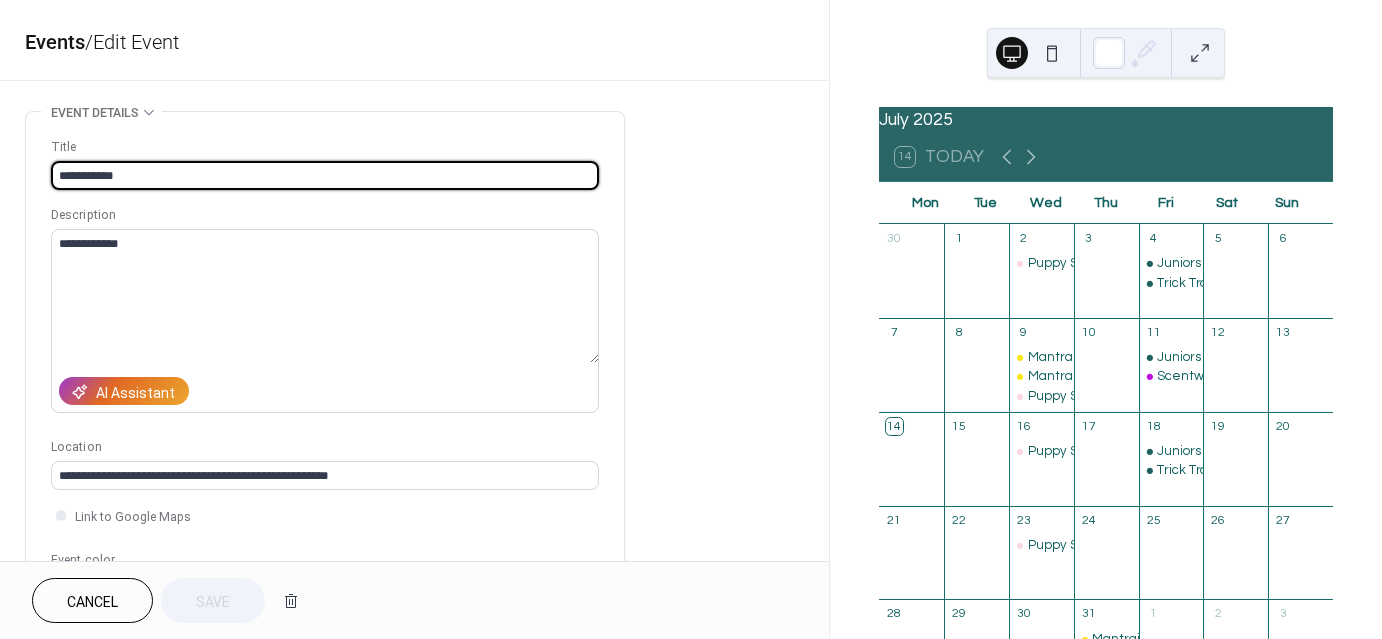 click on "Cancel" at bounding box center [92, 602] 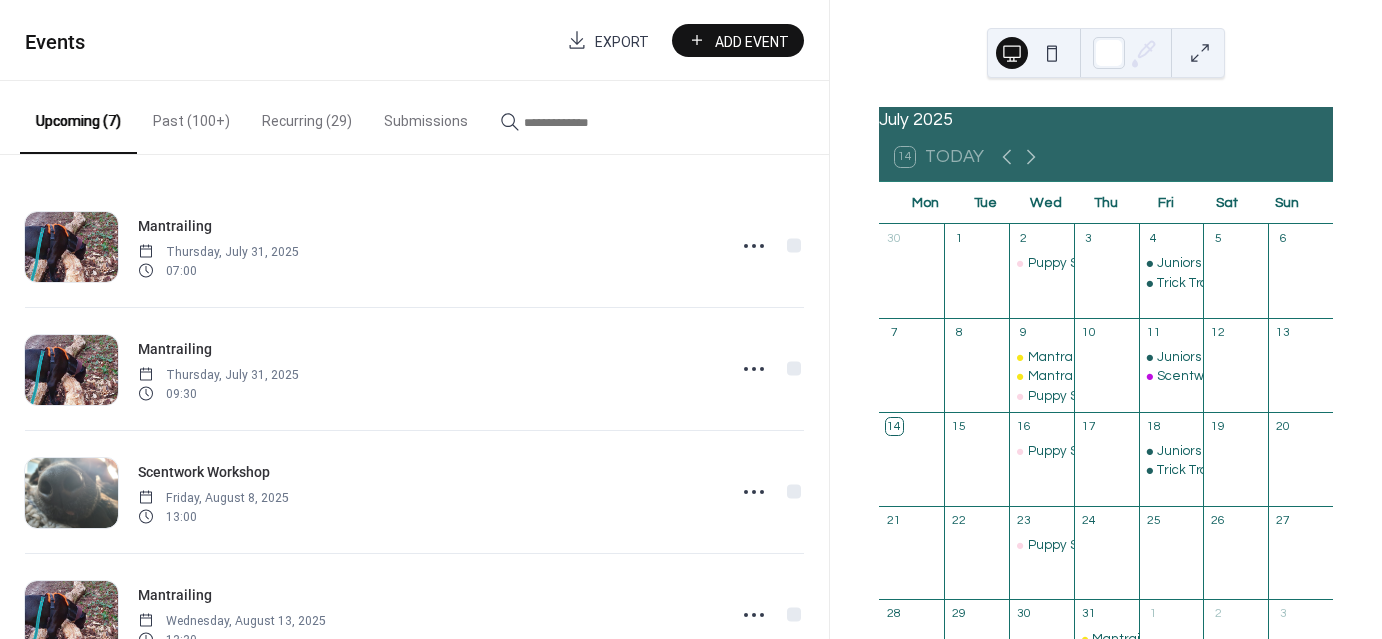 click on "Add Event" at bounding box center (738, 40) 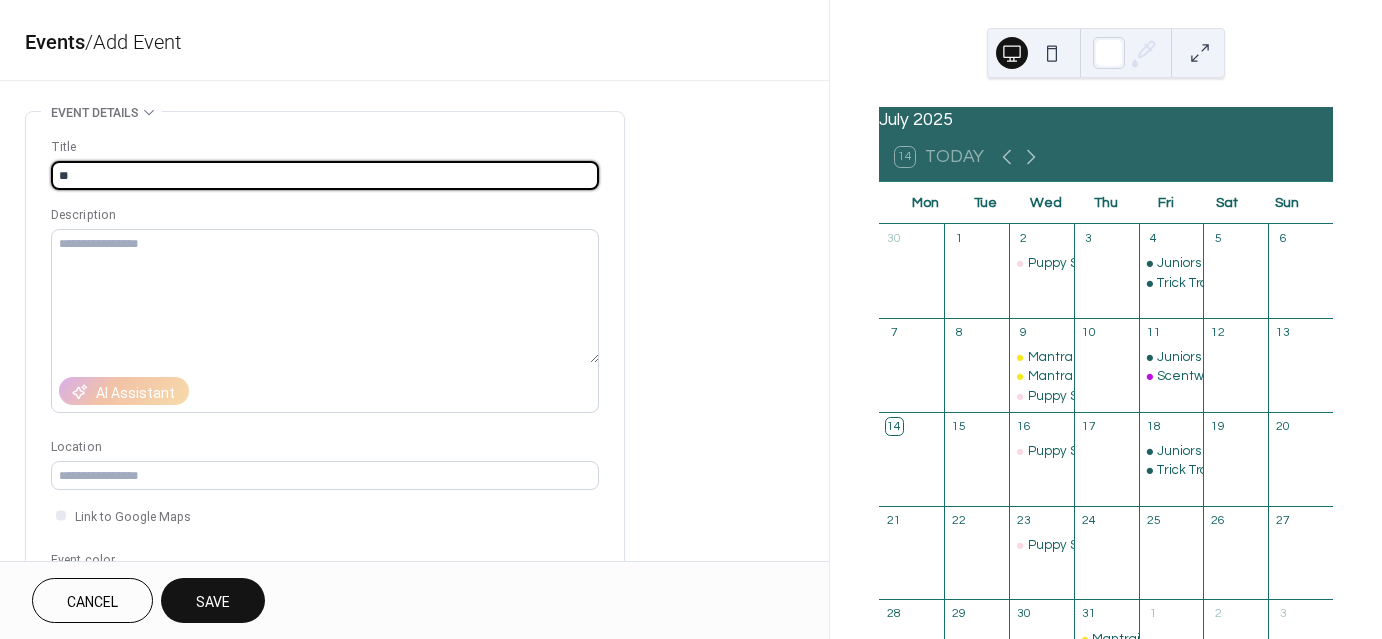 type on "*" 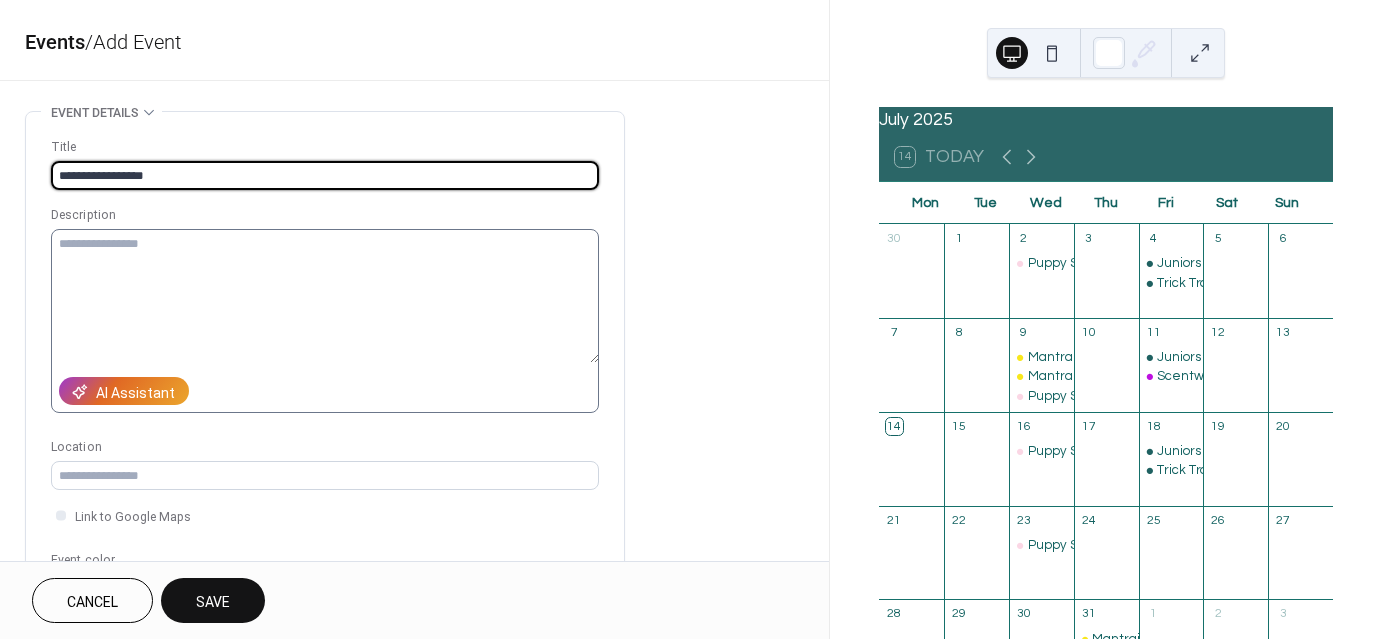 type on "**********" 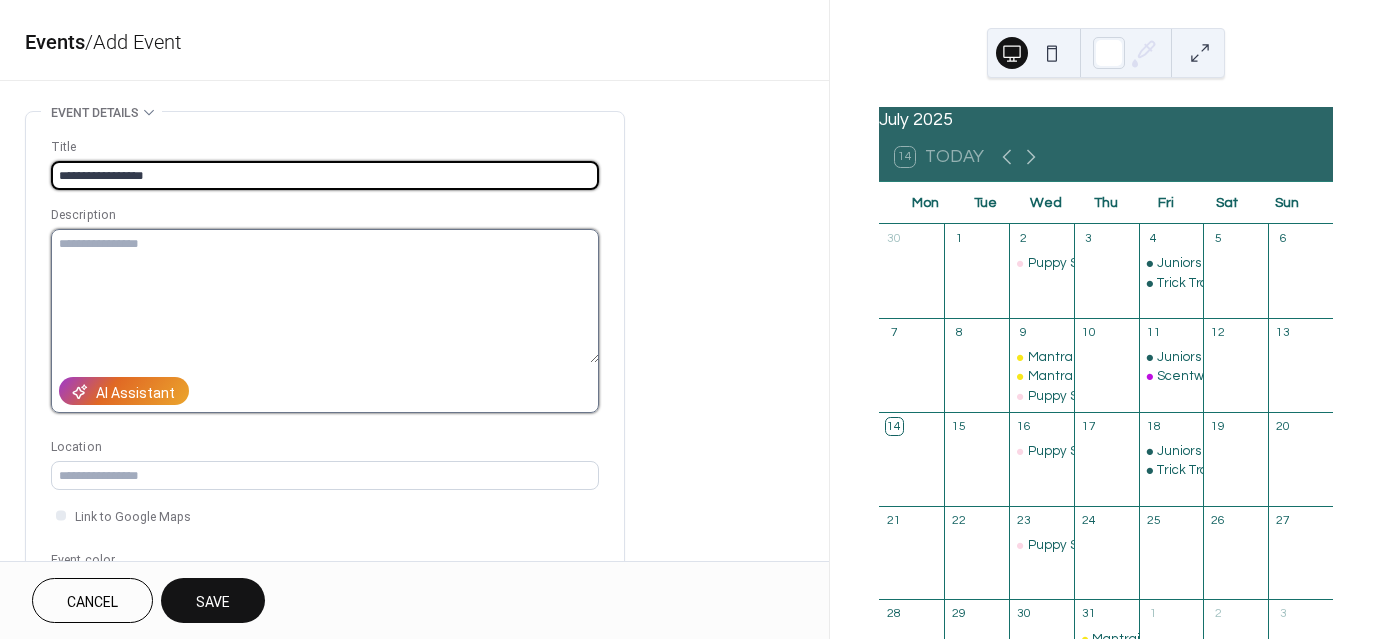 click at bounding box center [325, 296] 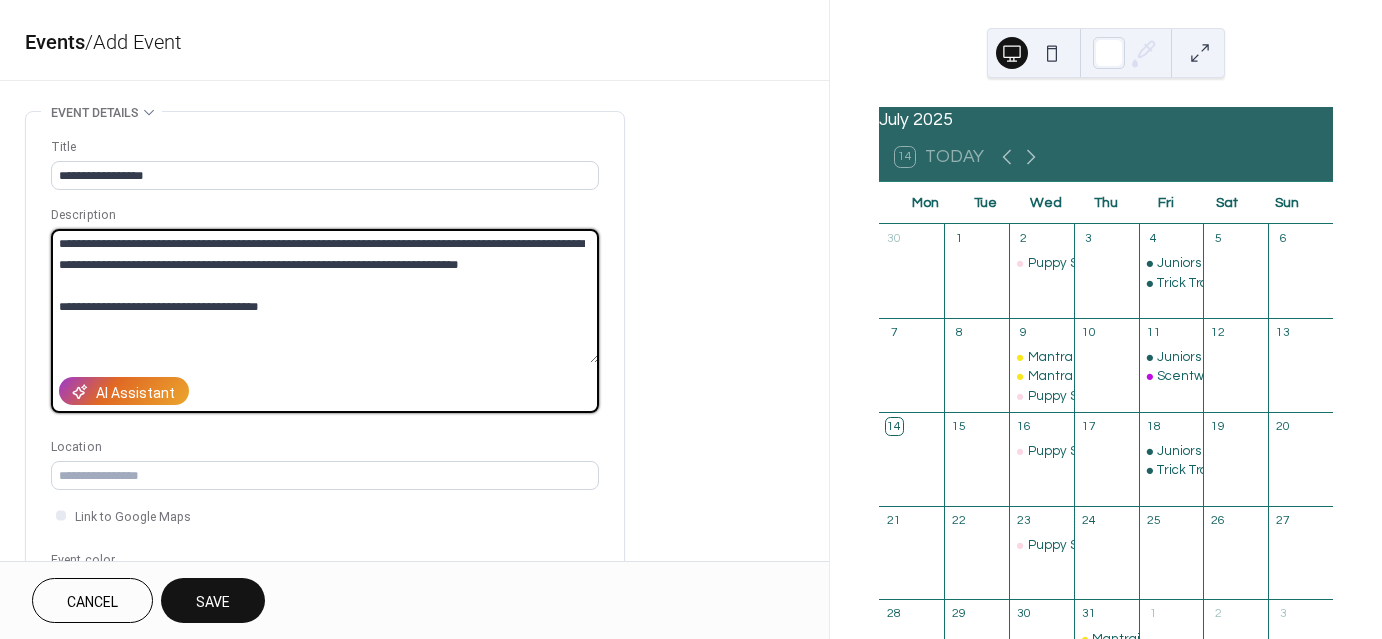click on "**********" at bounding box center [325, 296] 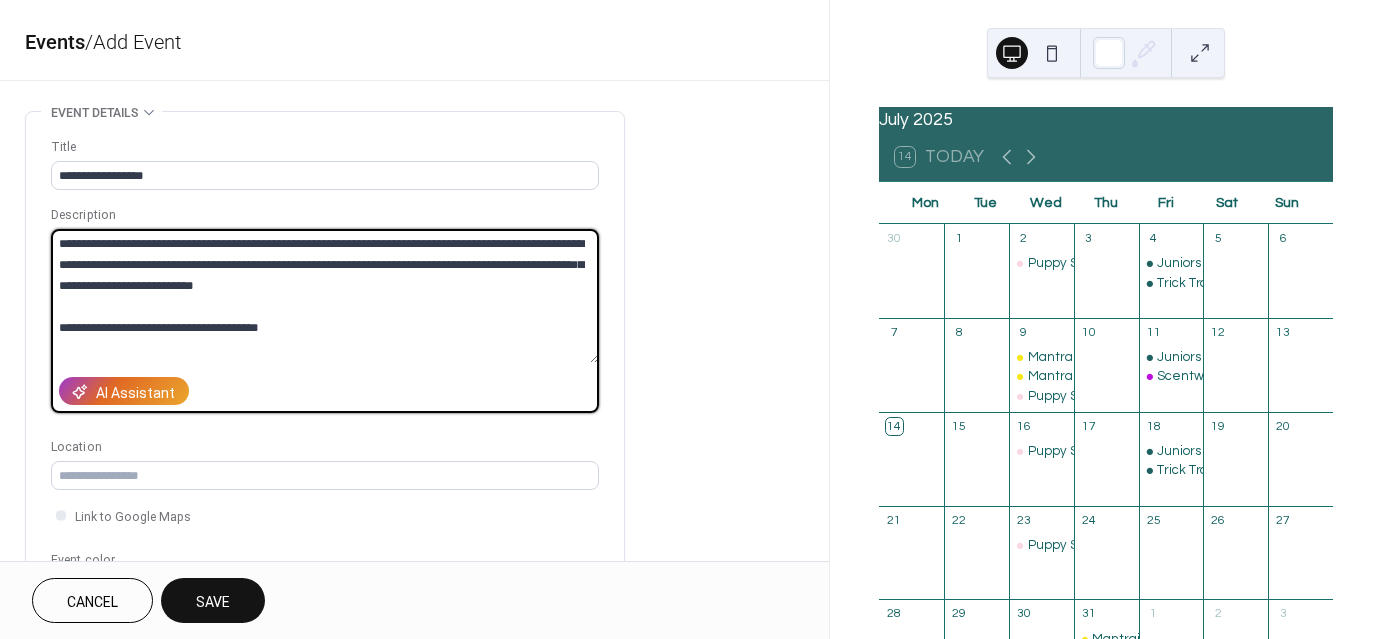 click on "**********" at bounding box center (325, 296) 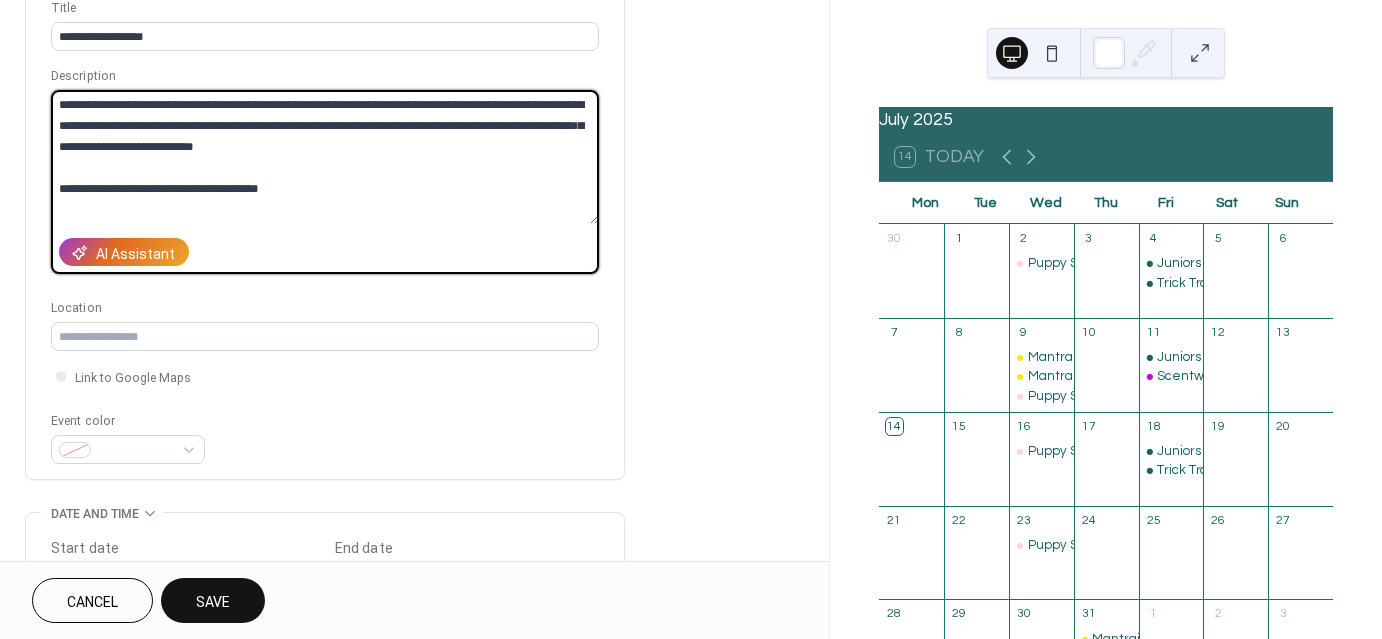 scroll, scrollTop: 140, scrollLeft: 0, axis: vertical 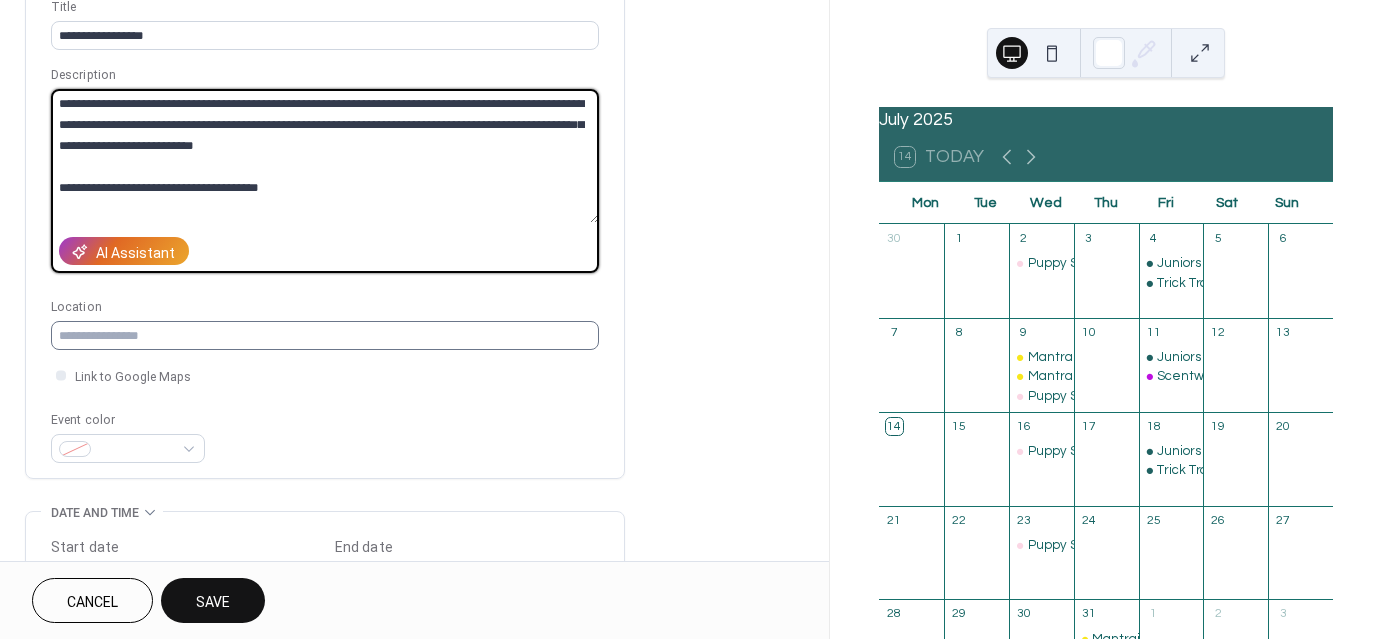 type on "**********" 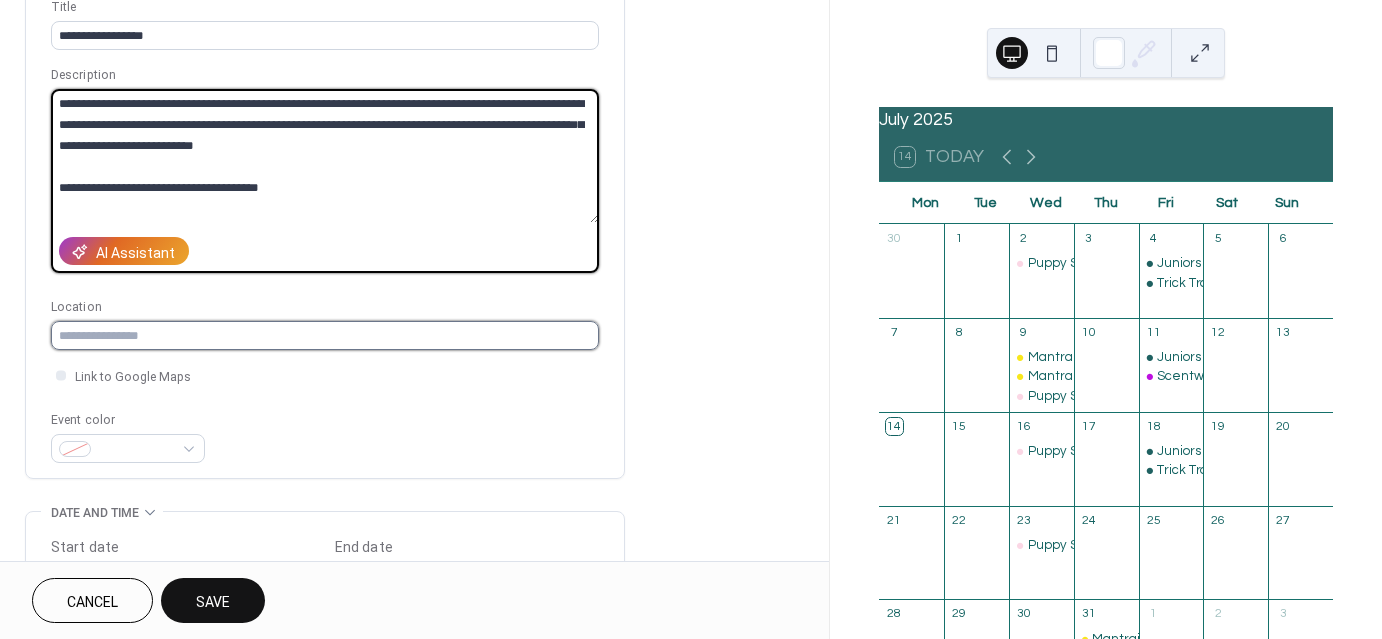 click at bounding box center (325, 335) 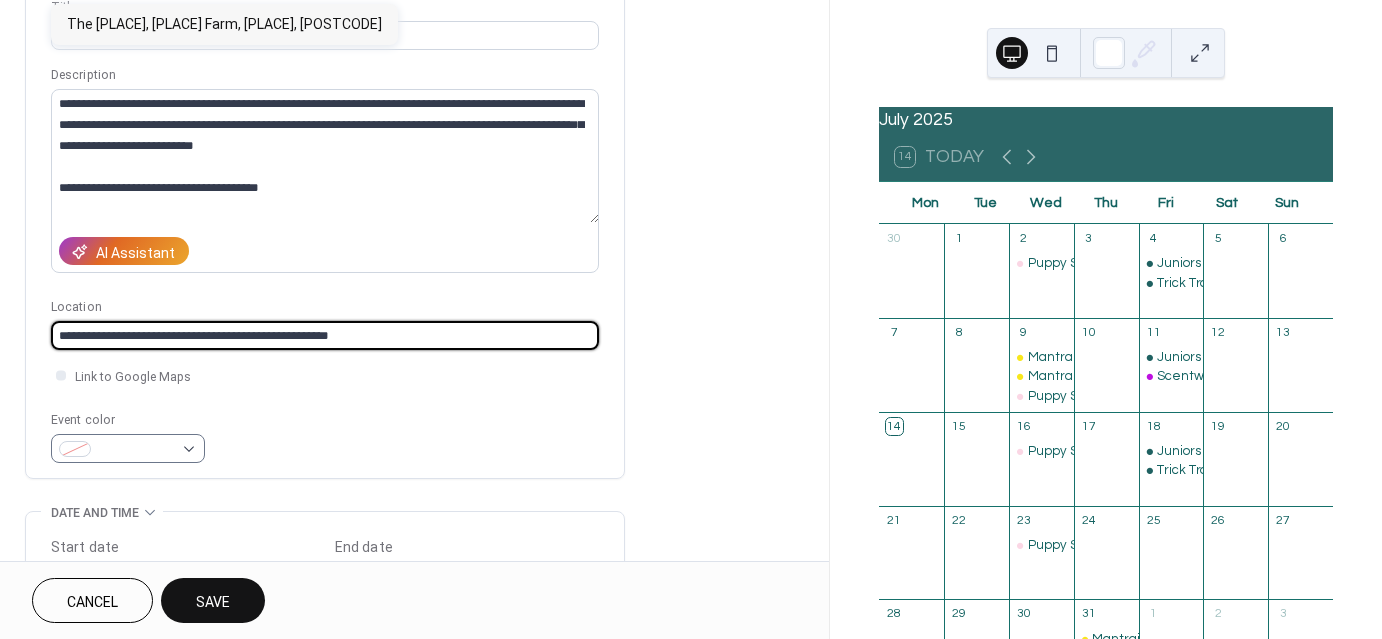 type on "**********" 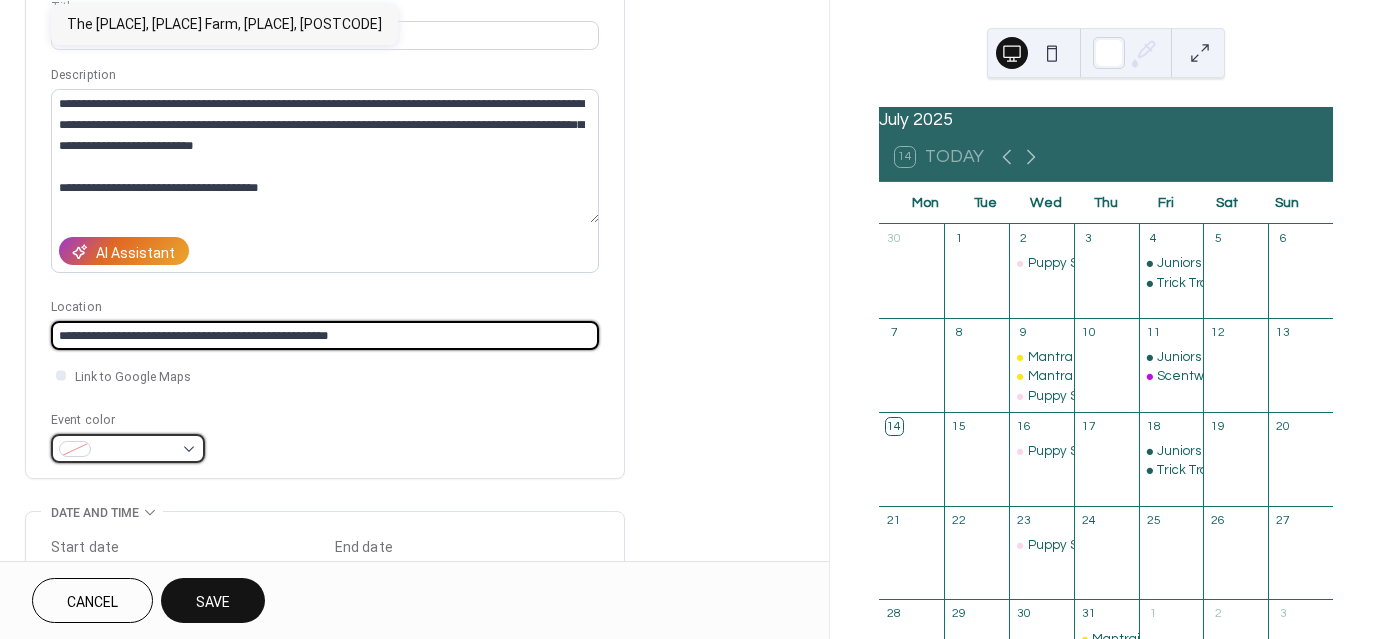 click at bounding box center (128, 448) 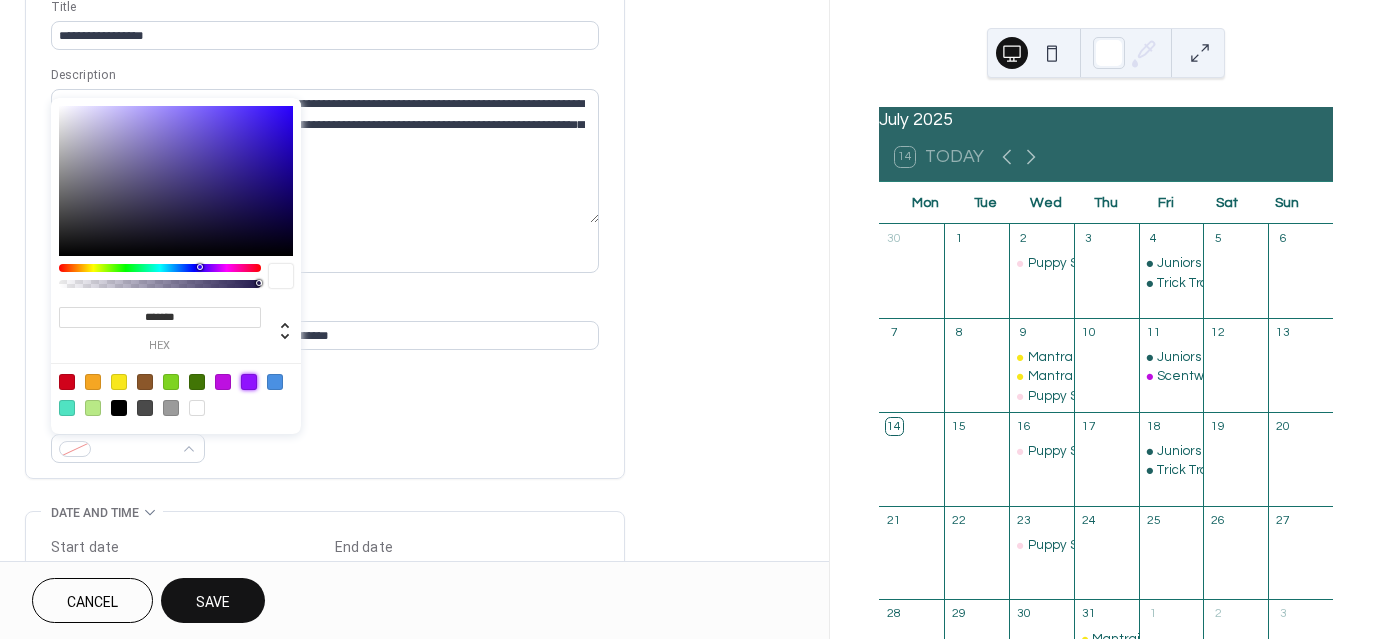 click at bounding box center (249, 382) 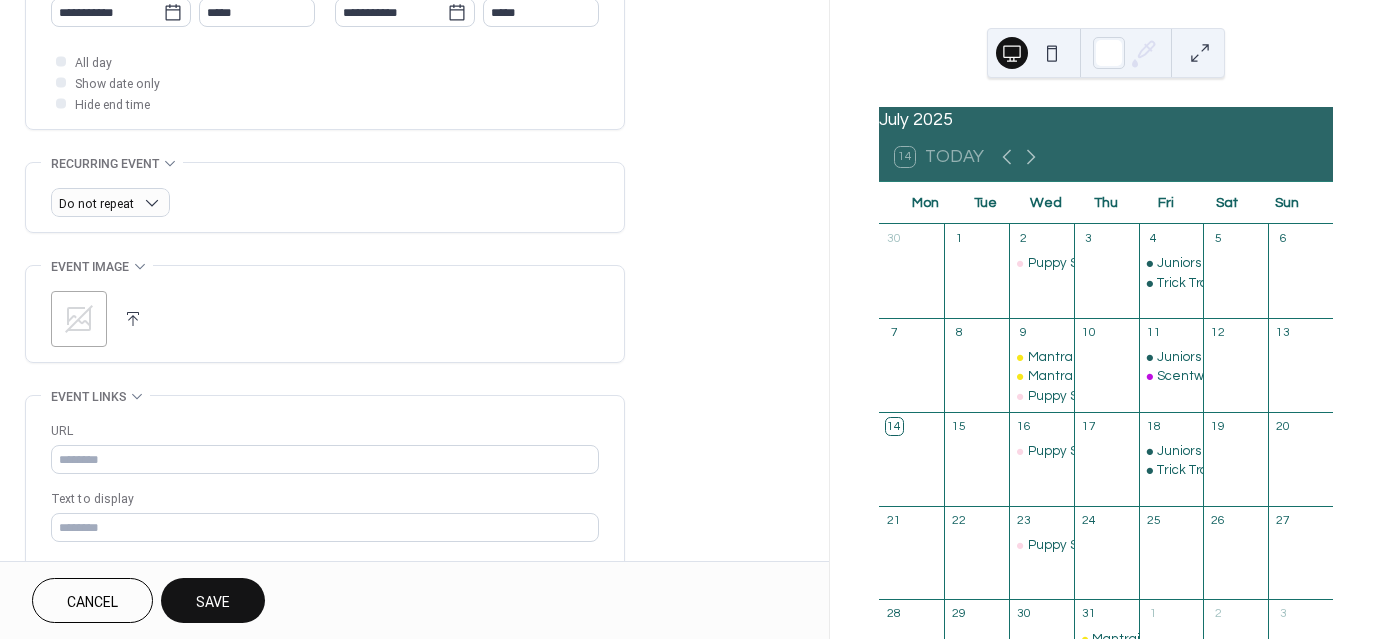 scroll, scrollTop: 844, scrollLeft: 0, axis: vertical 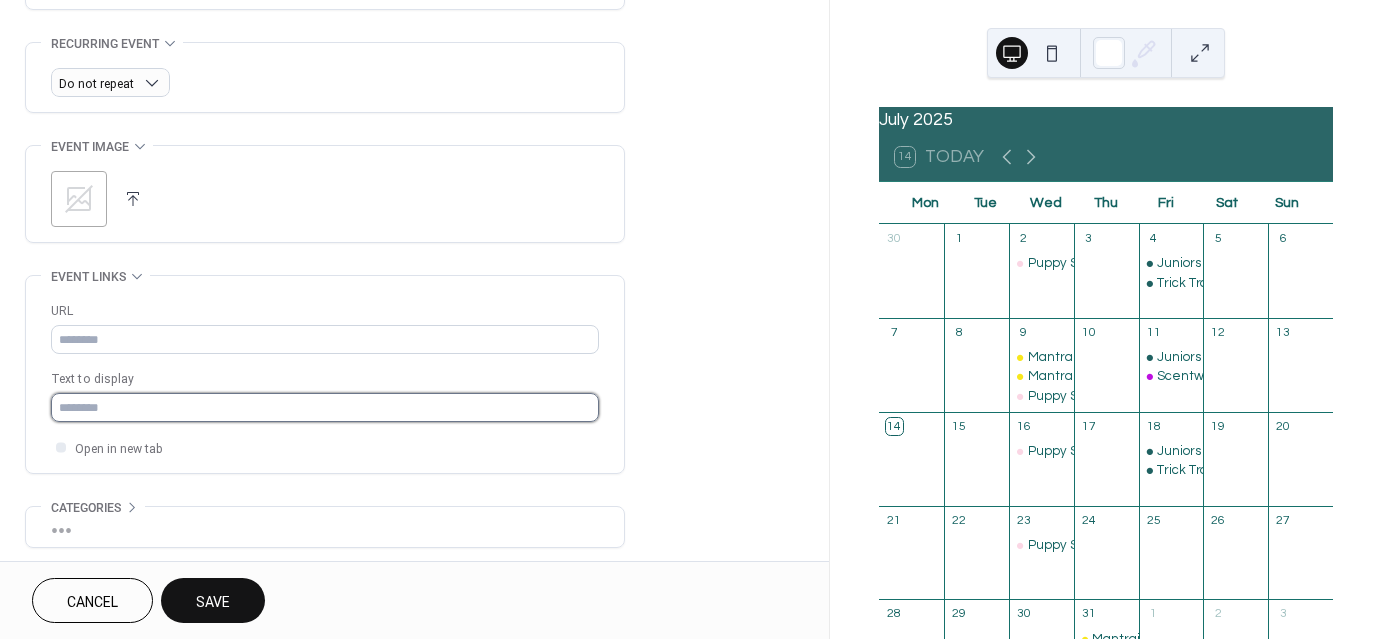 click at bounding box center [325, 407] 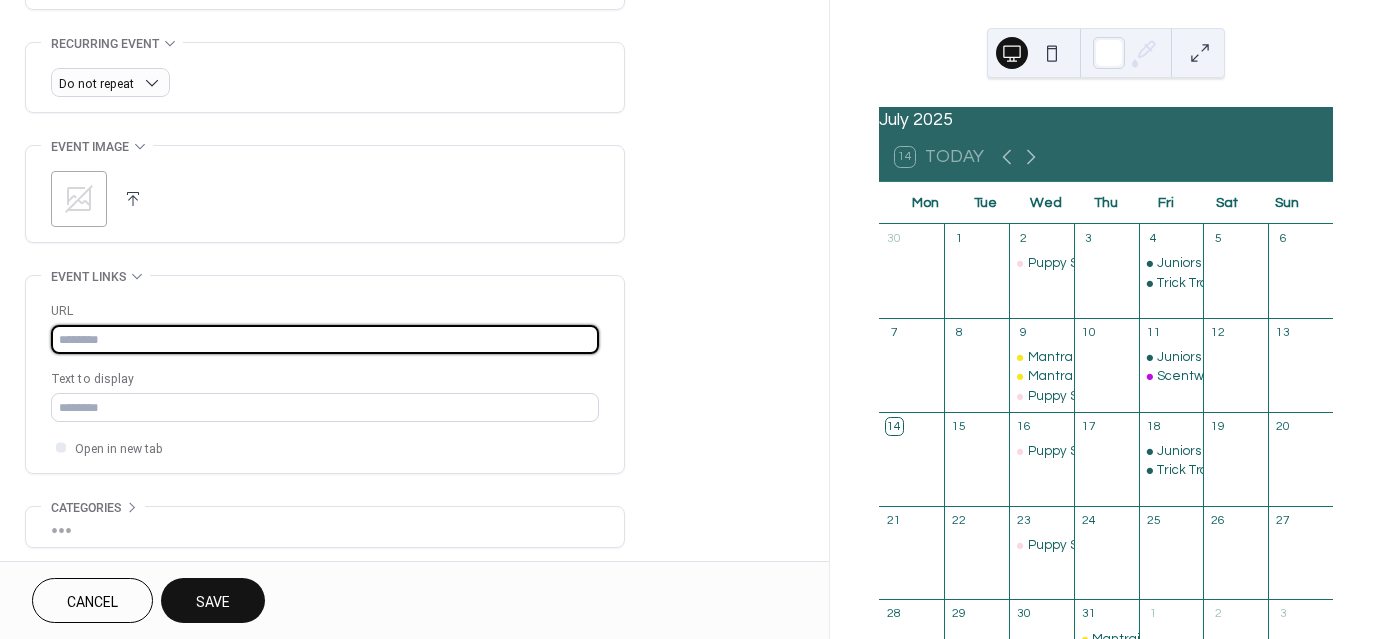 click at bounding box center [325, 339] 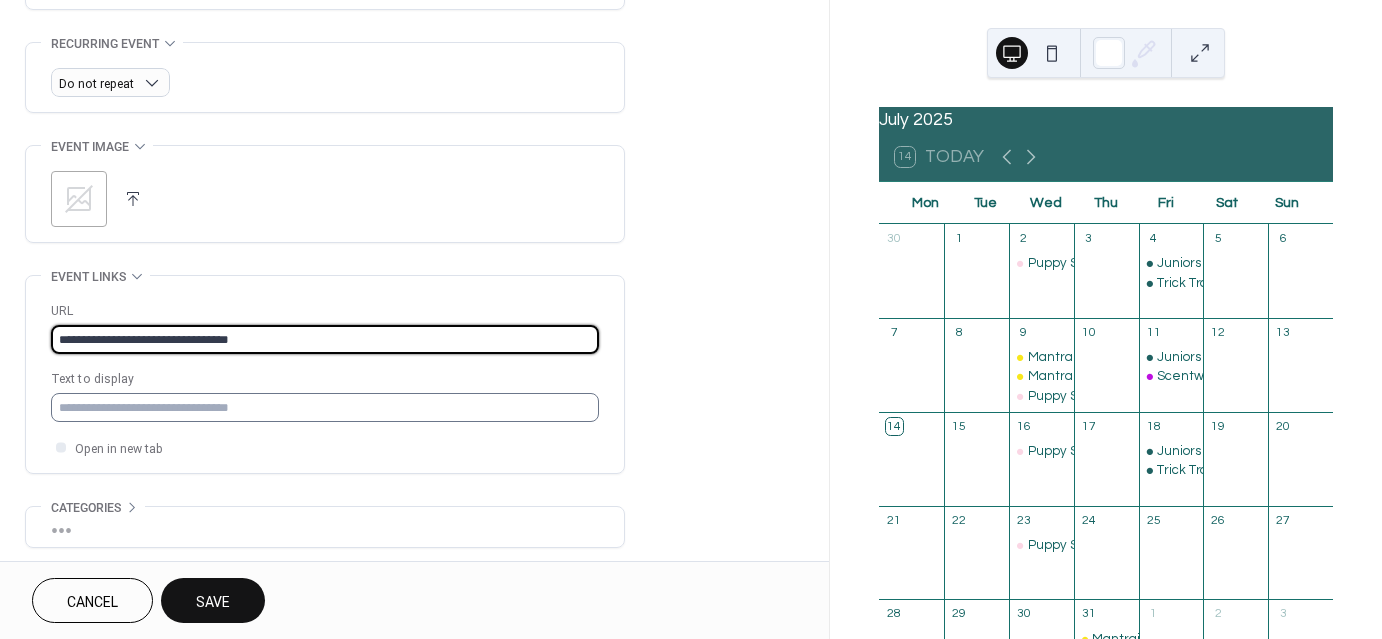 type on "**********" 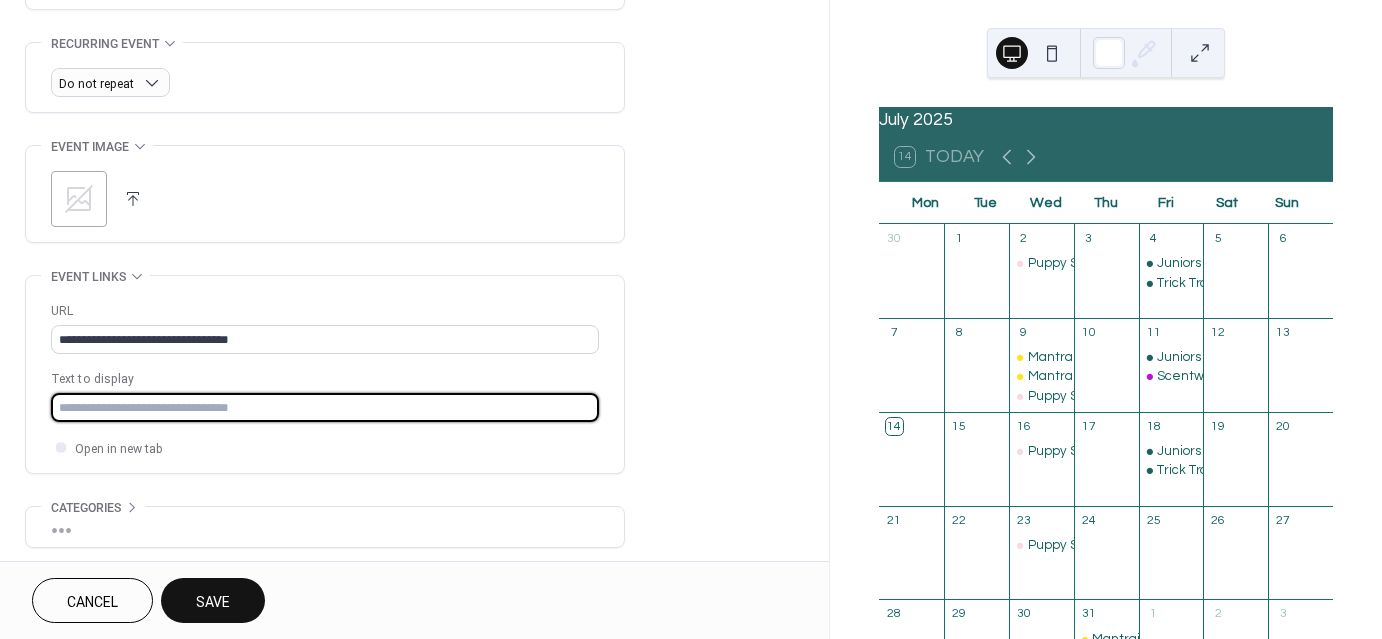 click at bounding box center (325, 407) 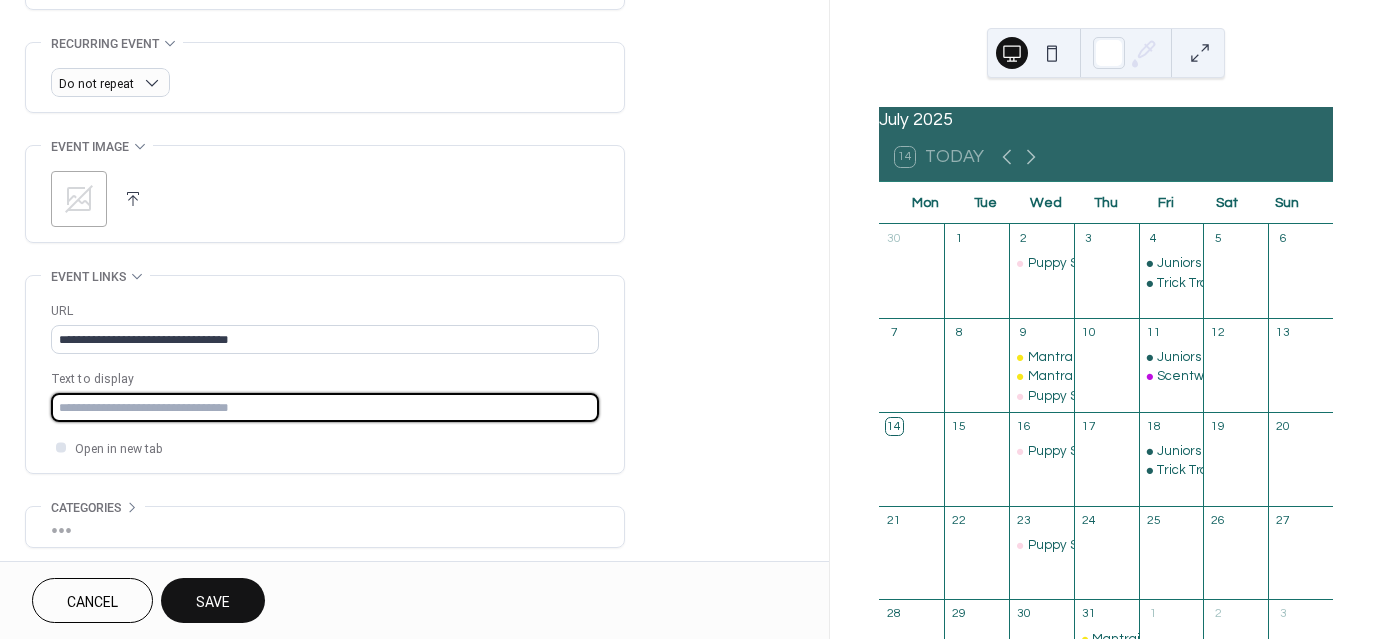 type on "**********" 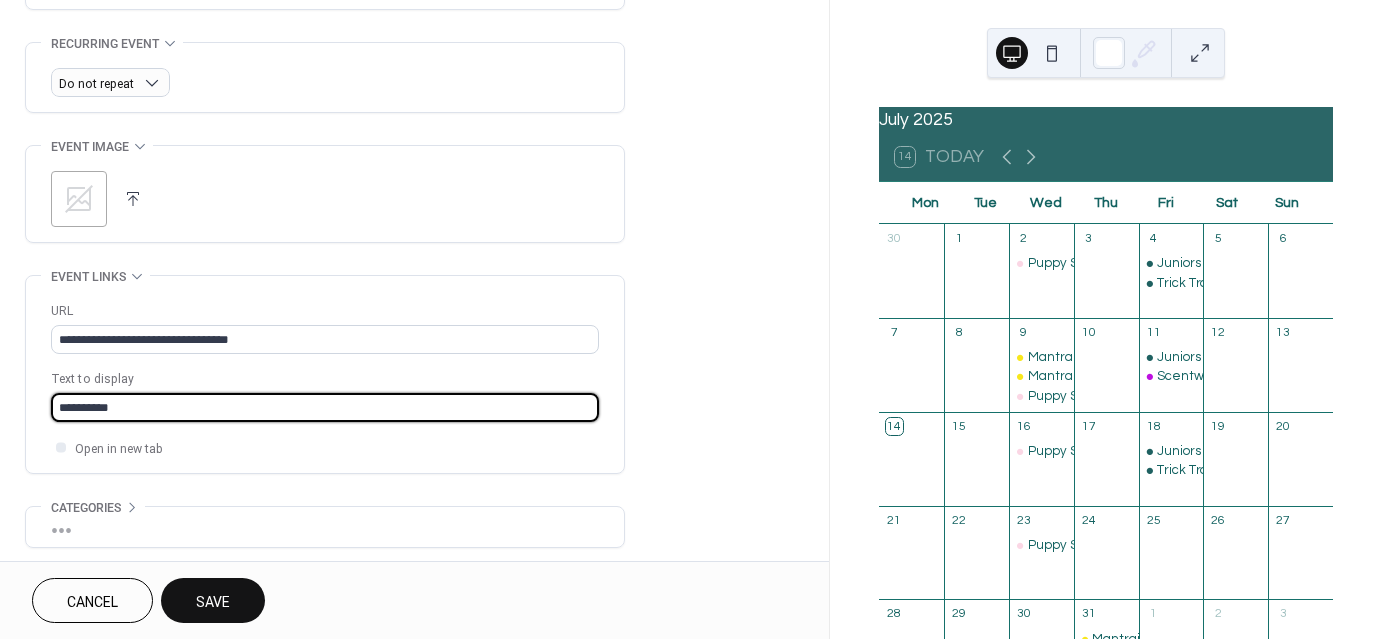 scroll, scrollTop: 704, scrollLeft: 0, axis: vertical 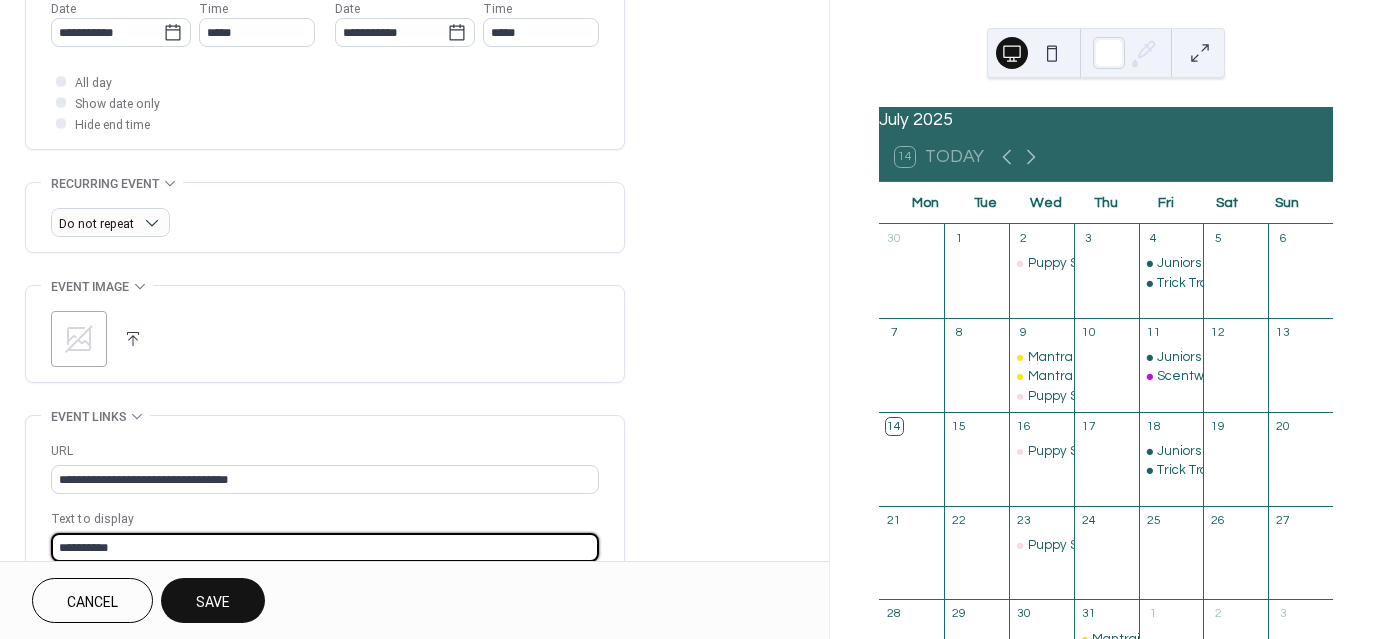 click 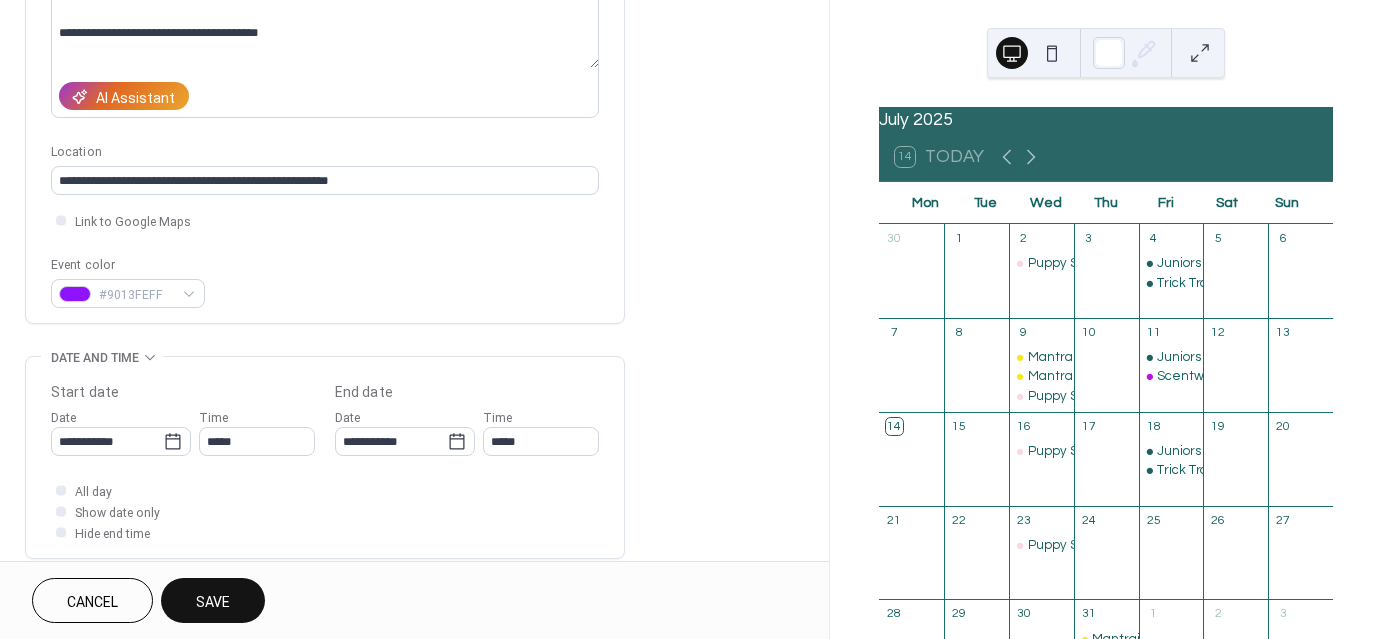 scroll, scrollTop: 292, scrollLeft: 0, axis: vertical 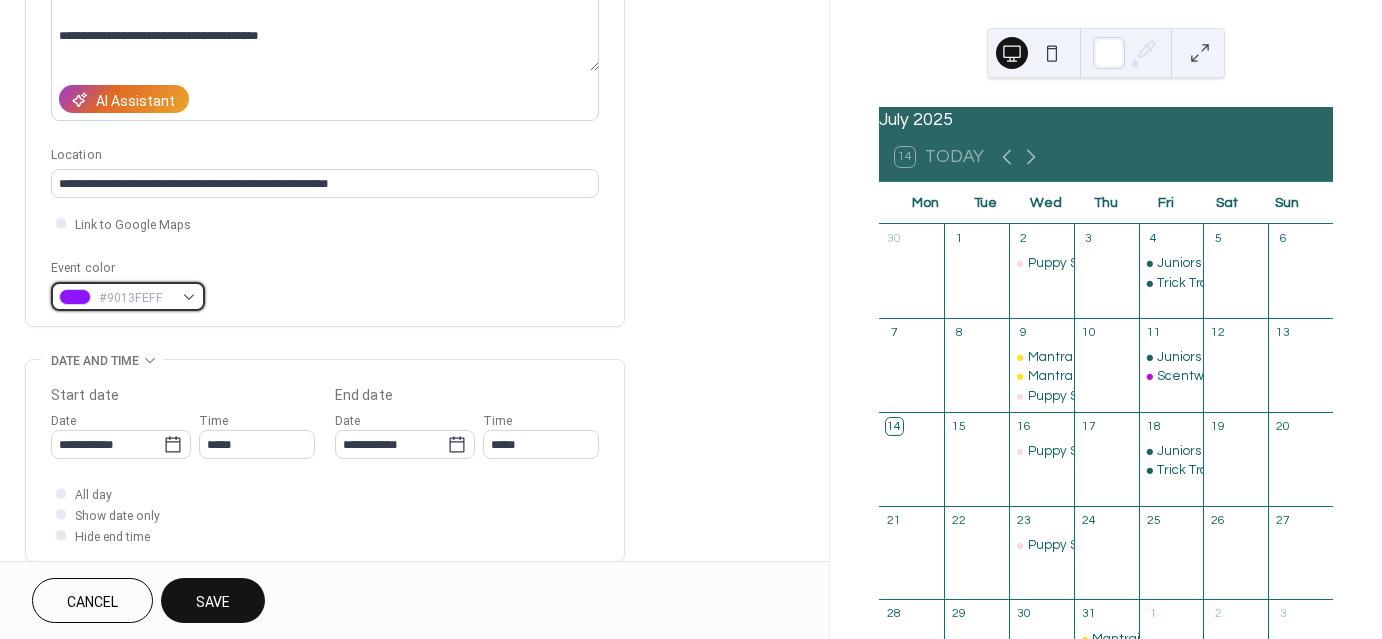 click on "#9013FEFF" at bounding box center (136, 298) 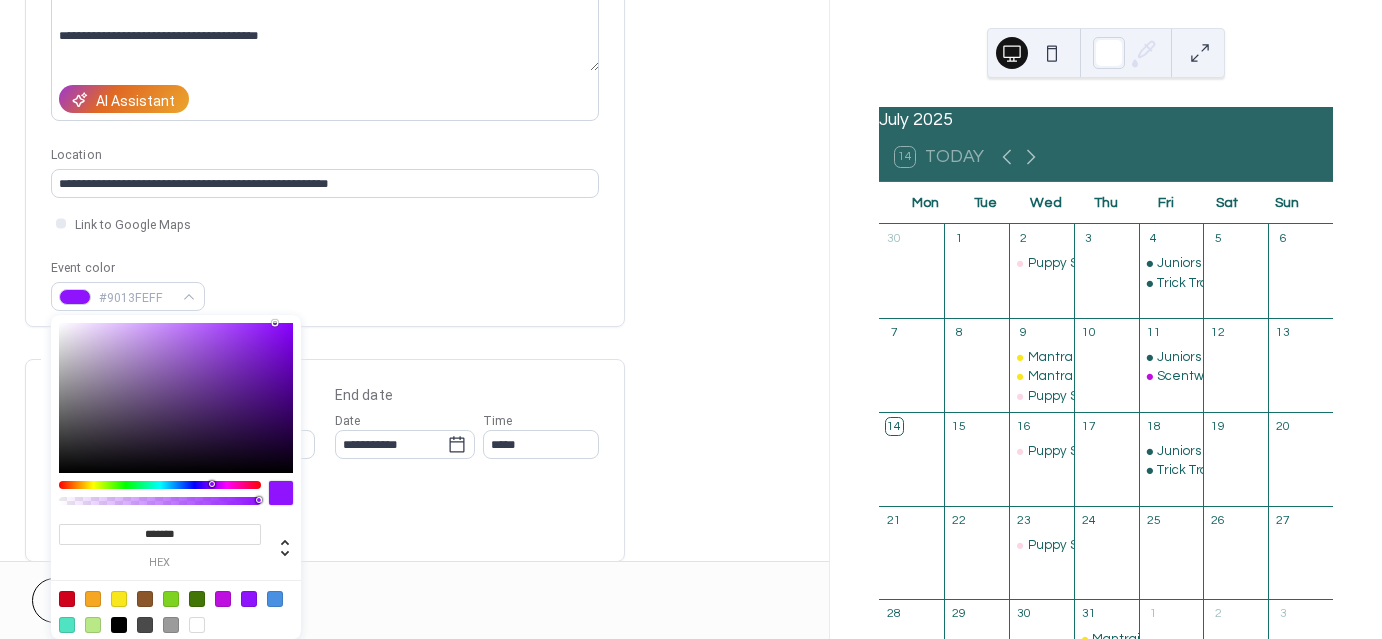 click on "*******" at bounding box center [160, 534] 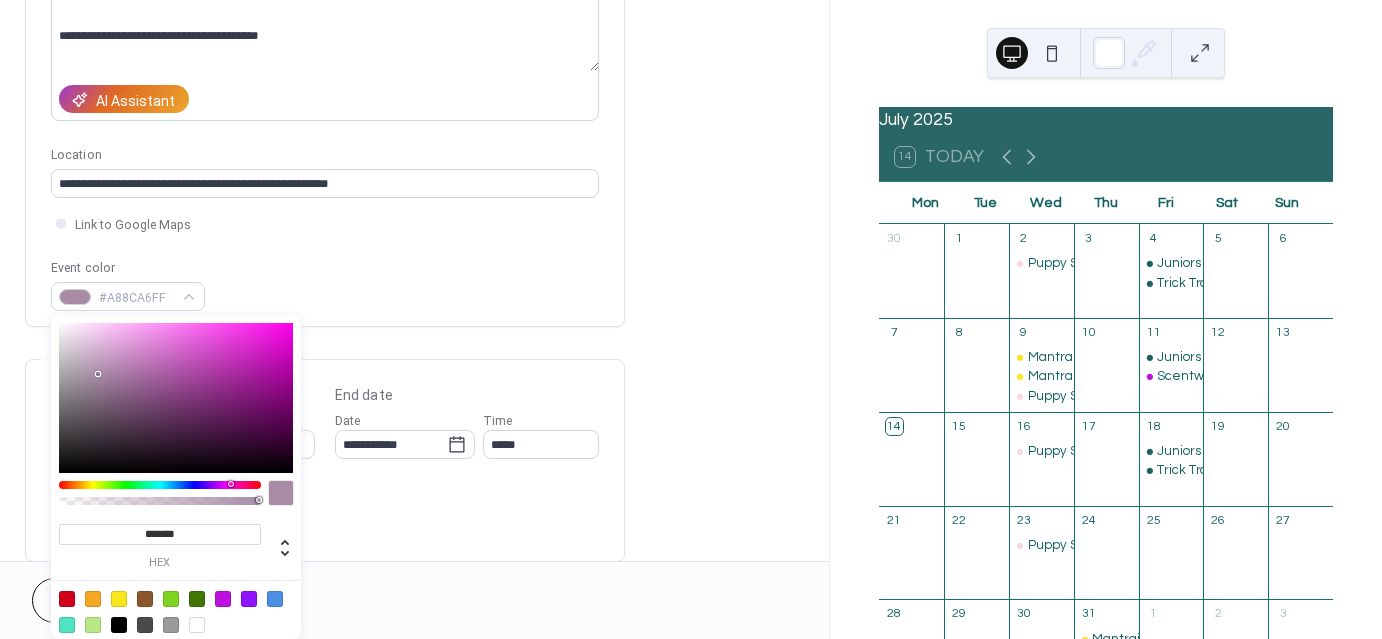 type on "*******" 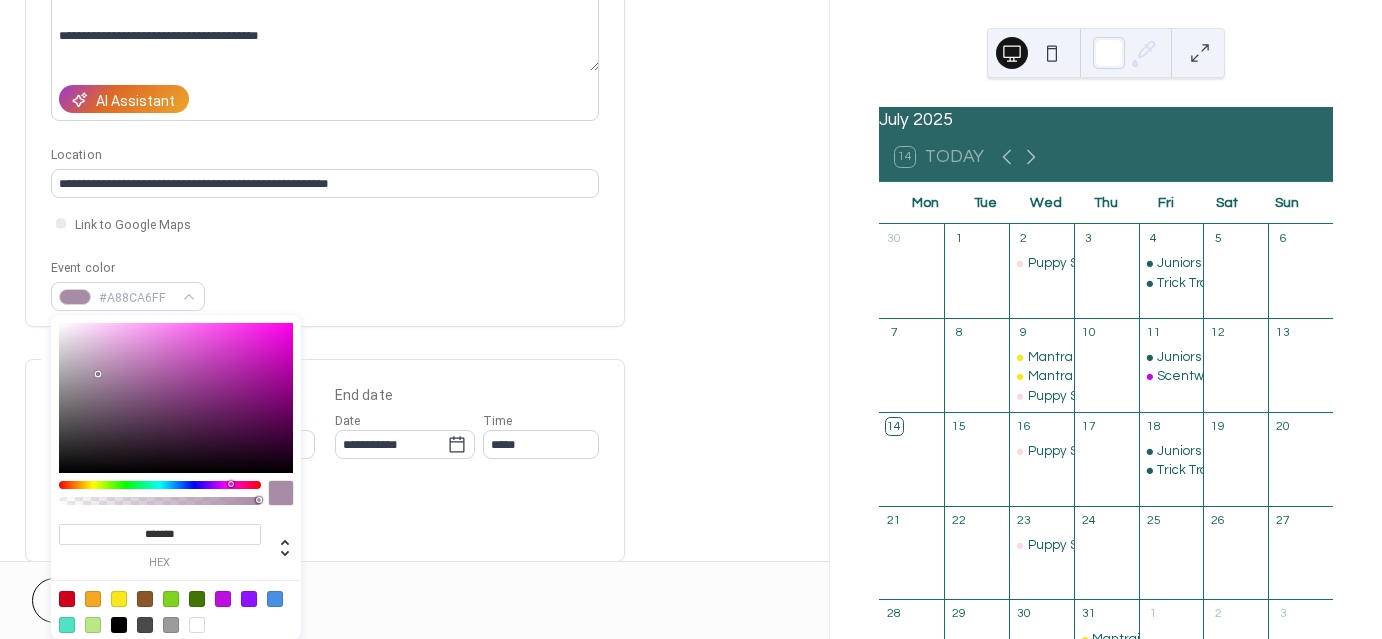click on "All day Show date only Hide end time" at bounding box center [325, 514] 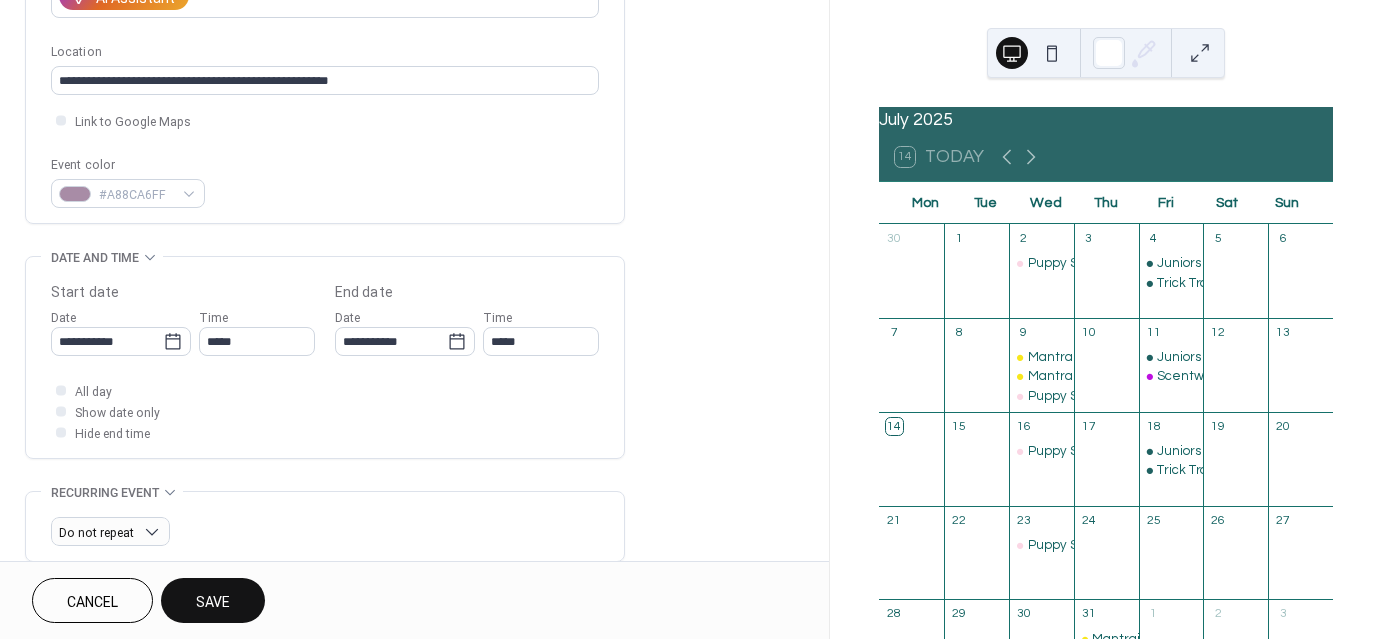 scroll, scrollTop: 396, scrollLeft: 0, axis: vertical 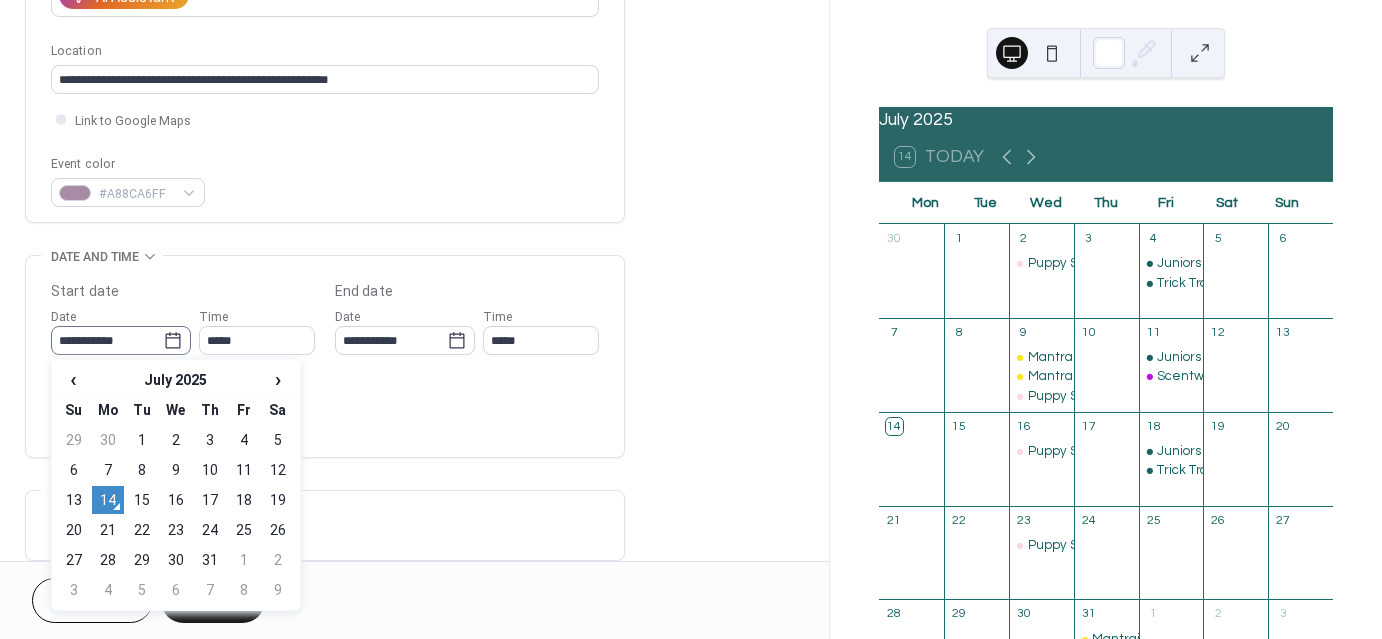 click 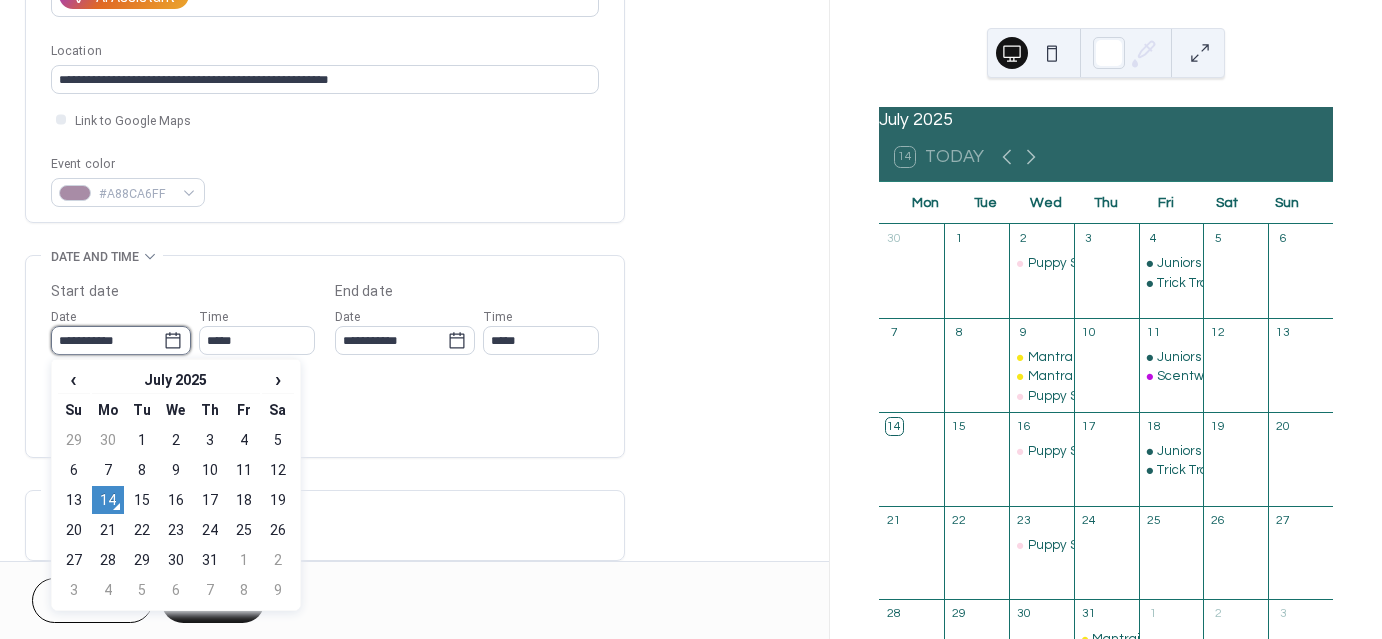 click on "**********" at bounding box center (107, 340) 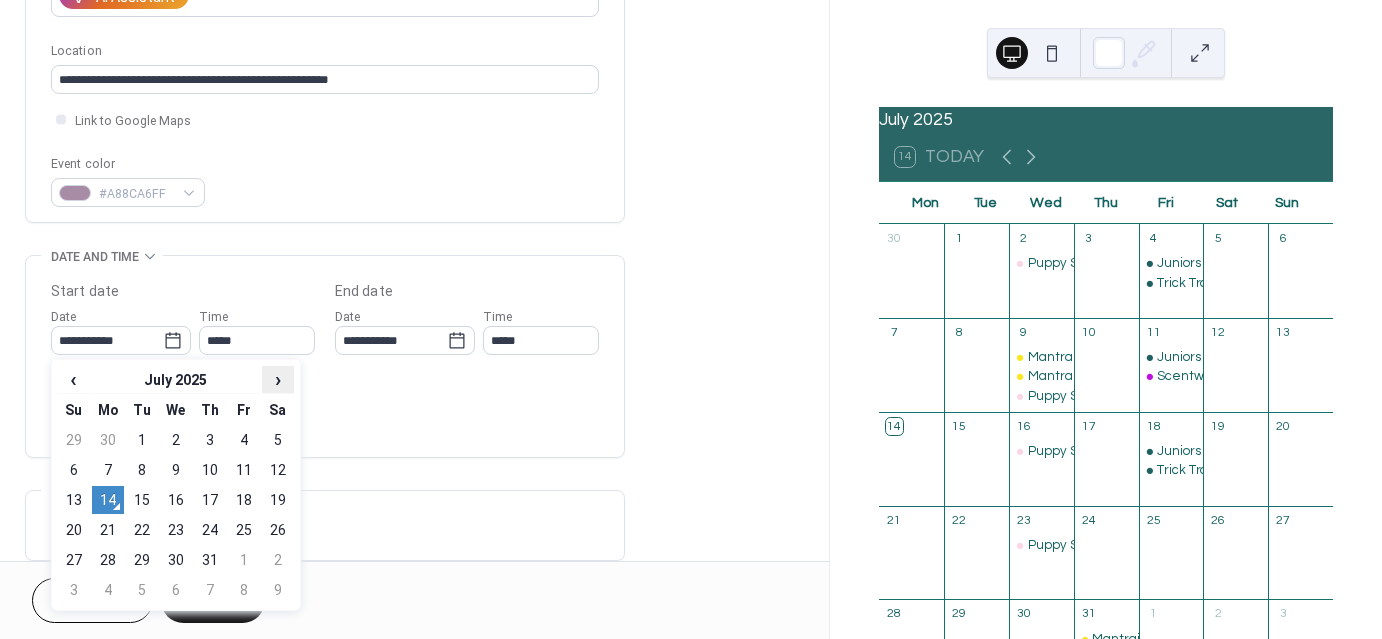 click on "›" at bounding box center (278, 379) 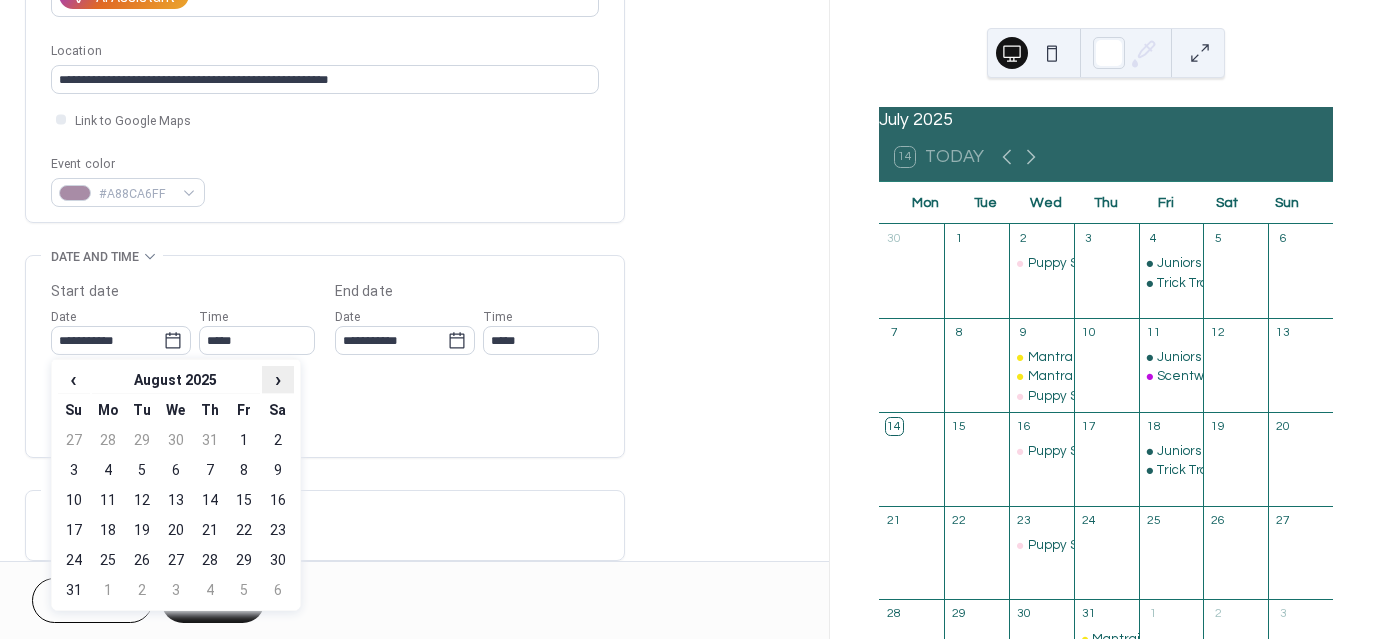 click on "›" at bounding box center (278, 379) 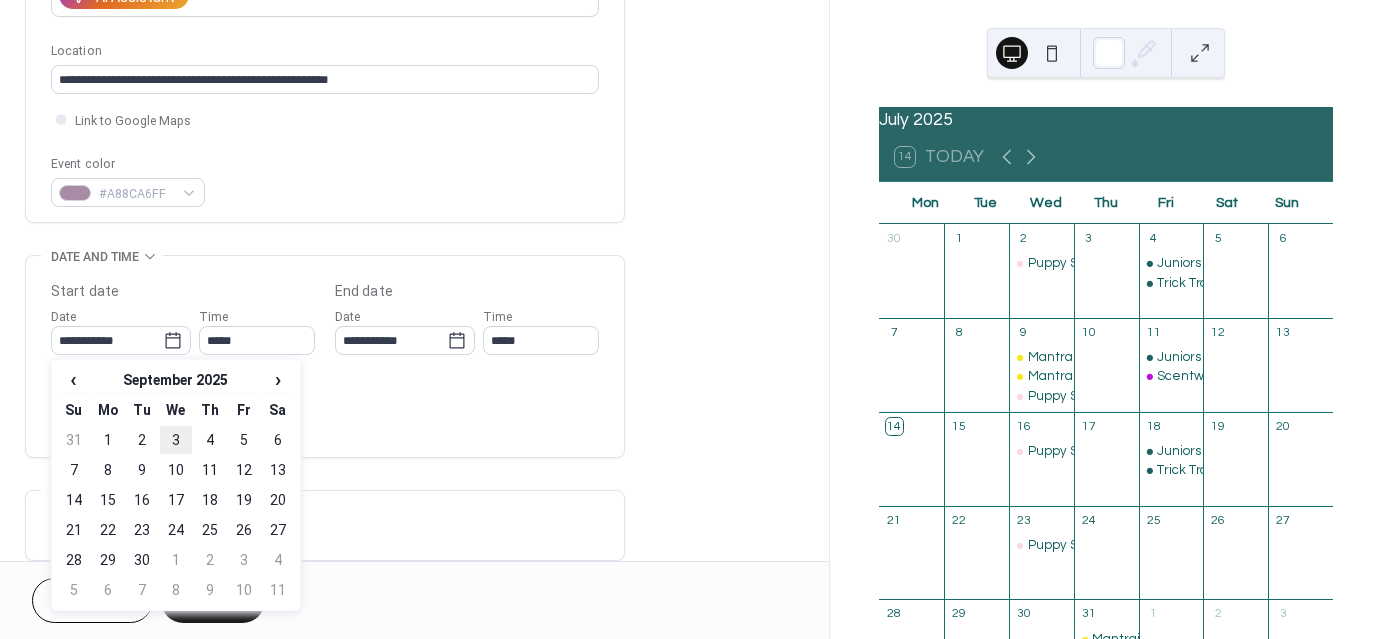 click on "3" at bounding box center [176, 440] 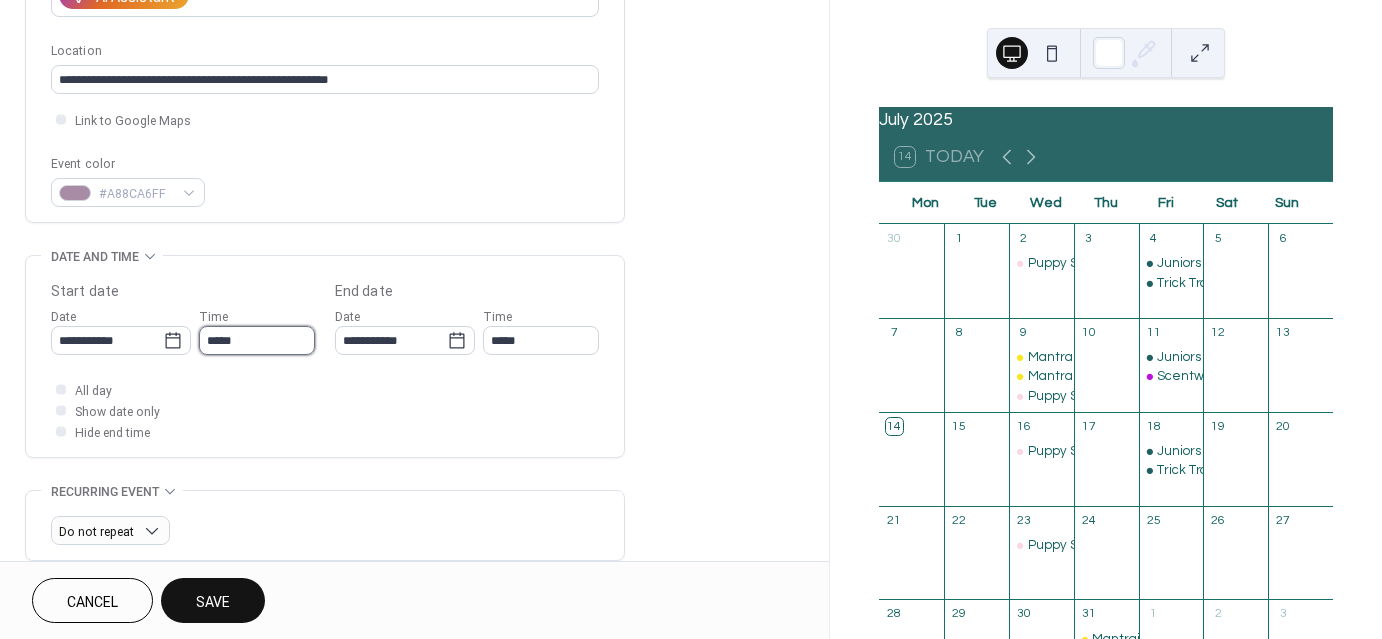 click on "*****" at bounding box center [257, 340] 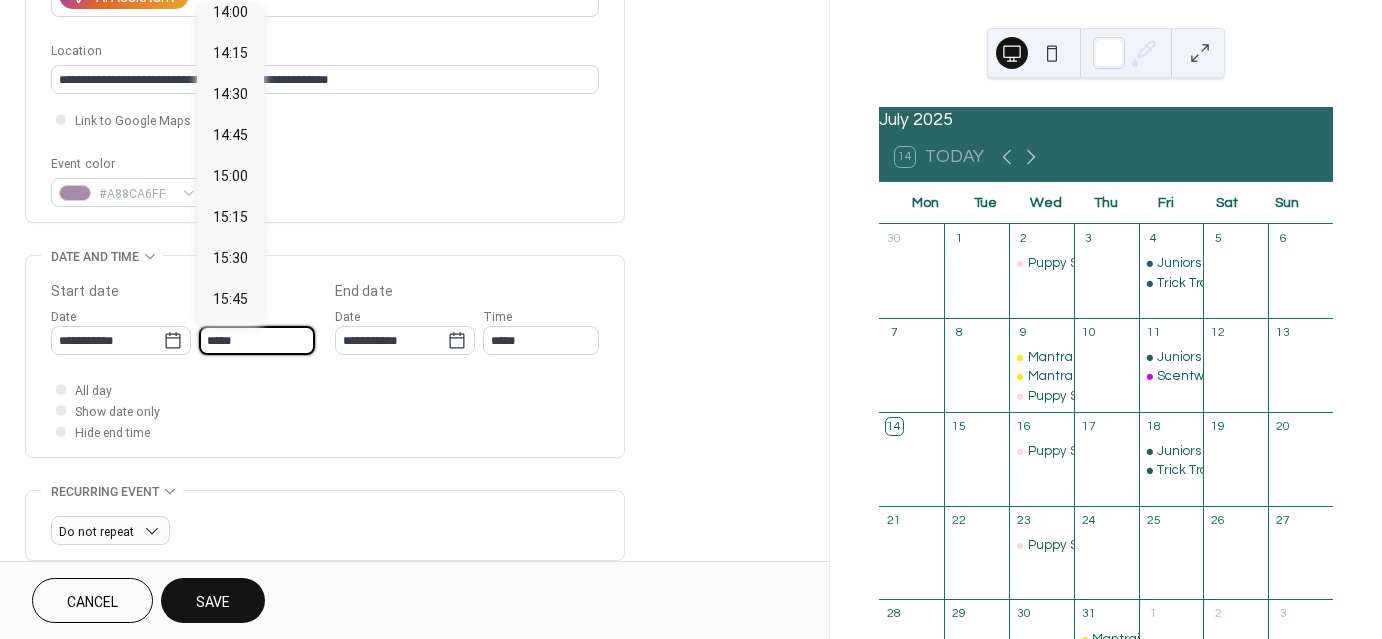scroll, scrollTop: 2350, scrollLeft: 0, axis: vertical 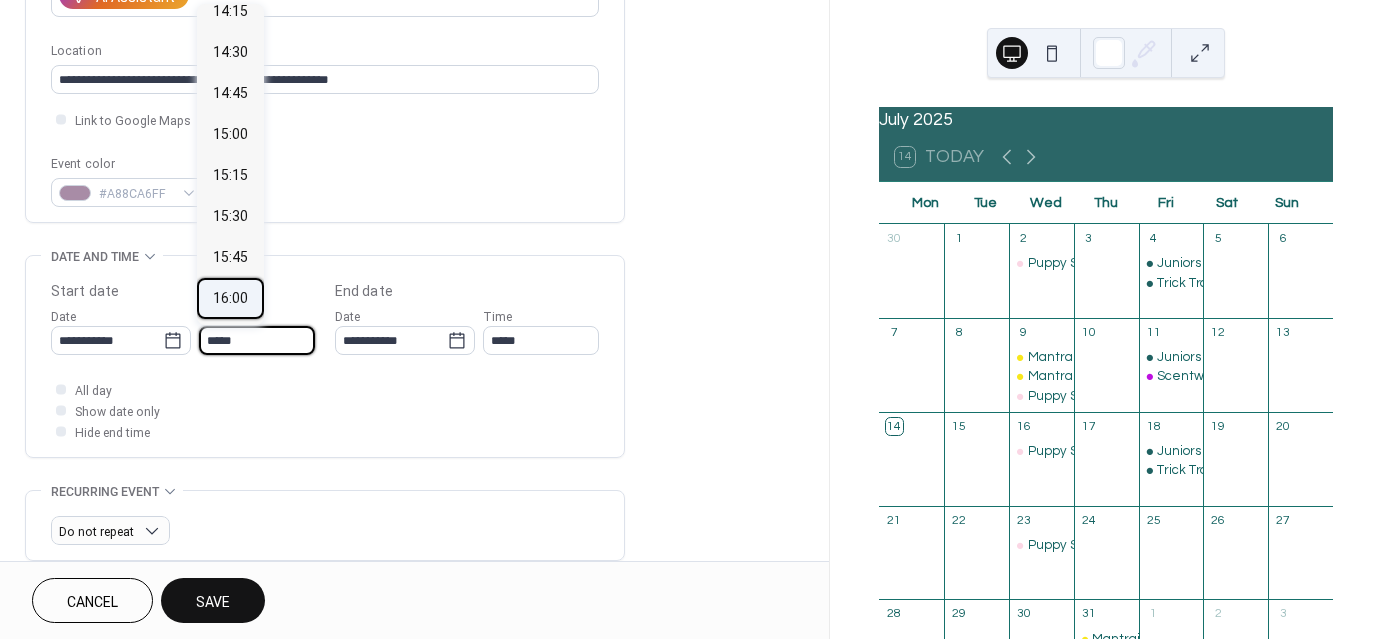 click on "16:00" at bounding box center [230, 298] 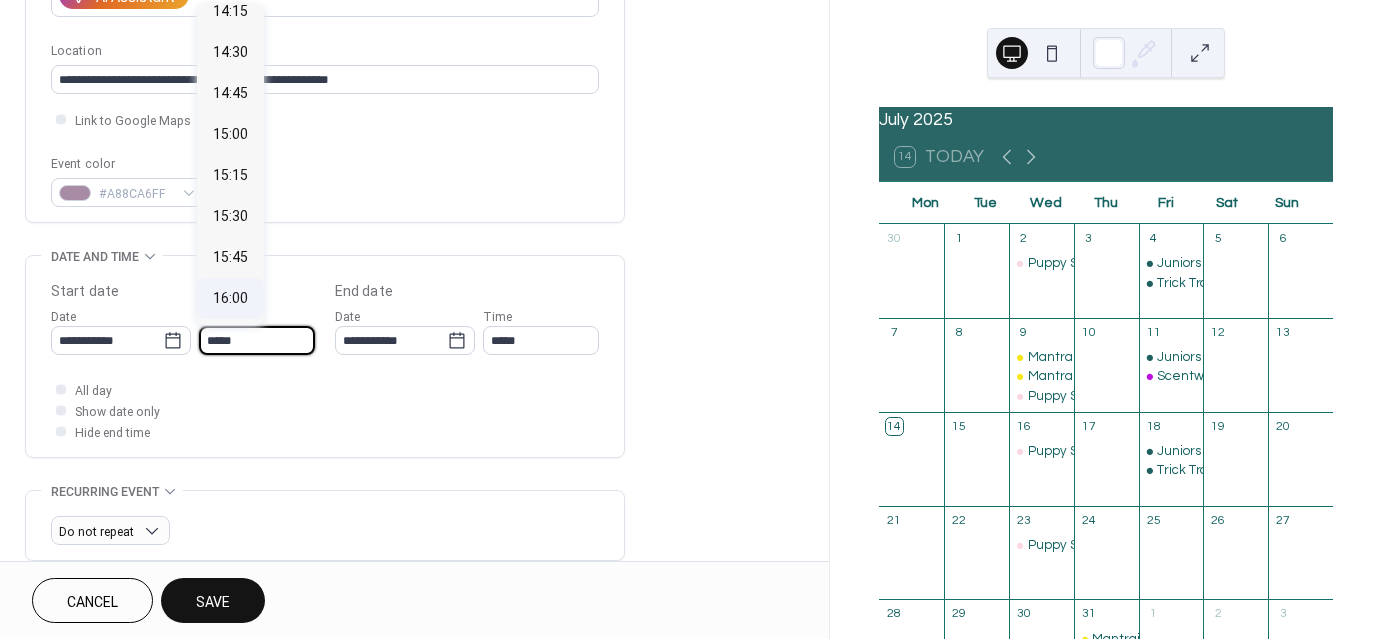 type on "*****" 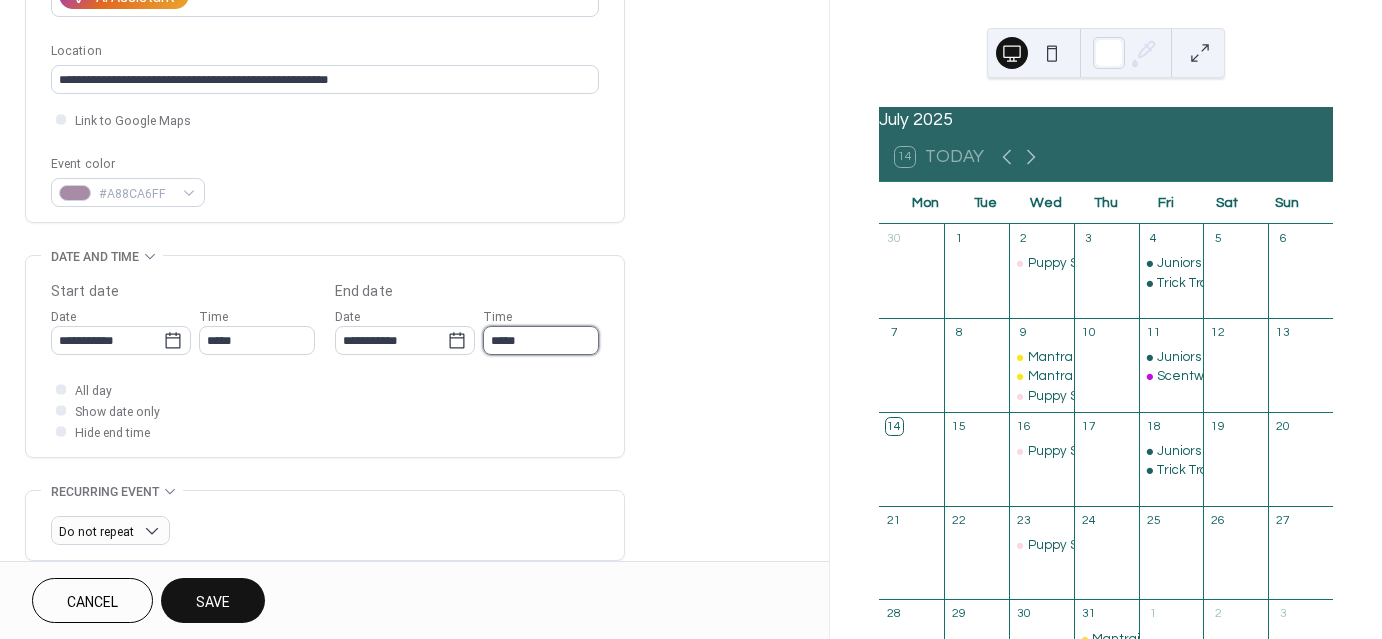 click on "*****" at bounding box center (541, 340) 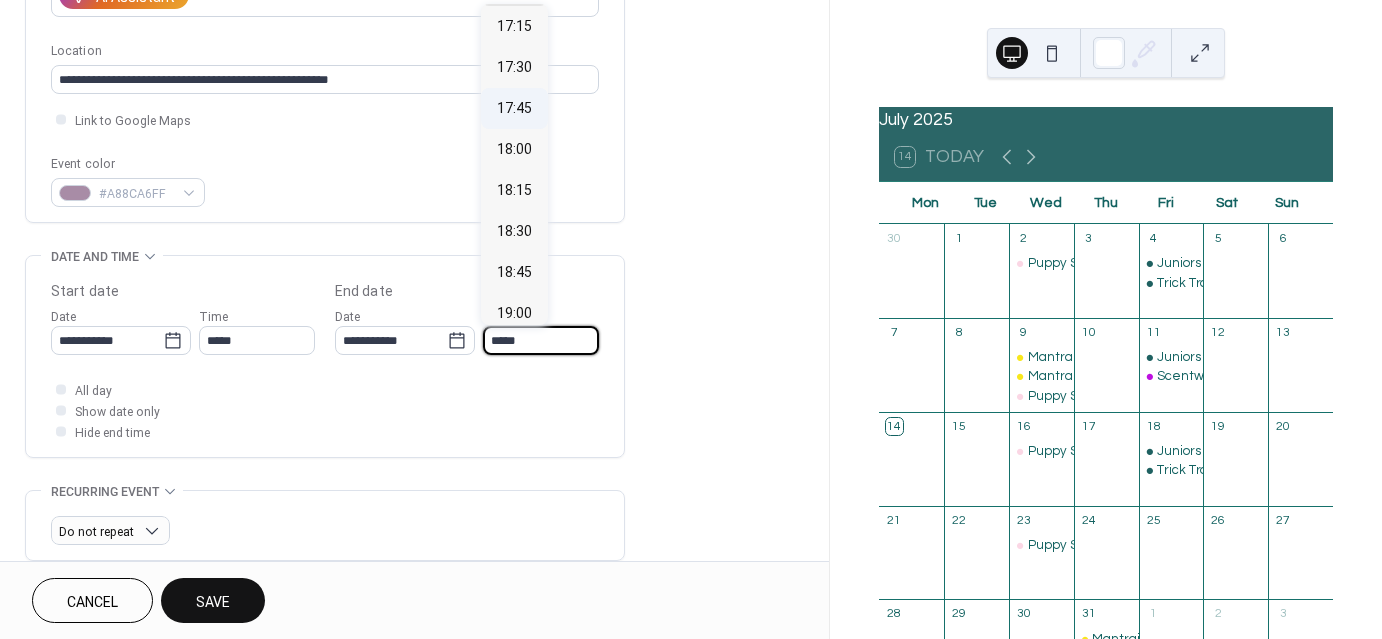 scroll, scrollTop: 294, scrollLeft: 0, axis: vertical 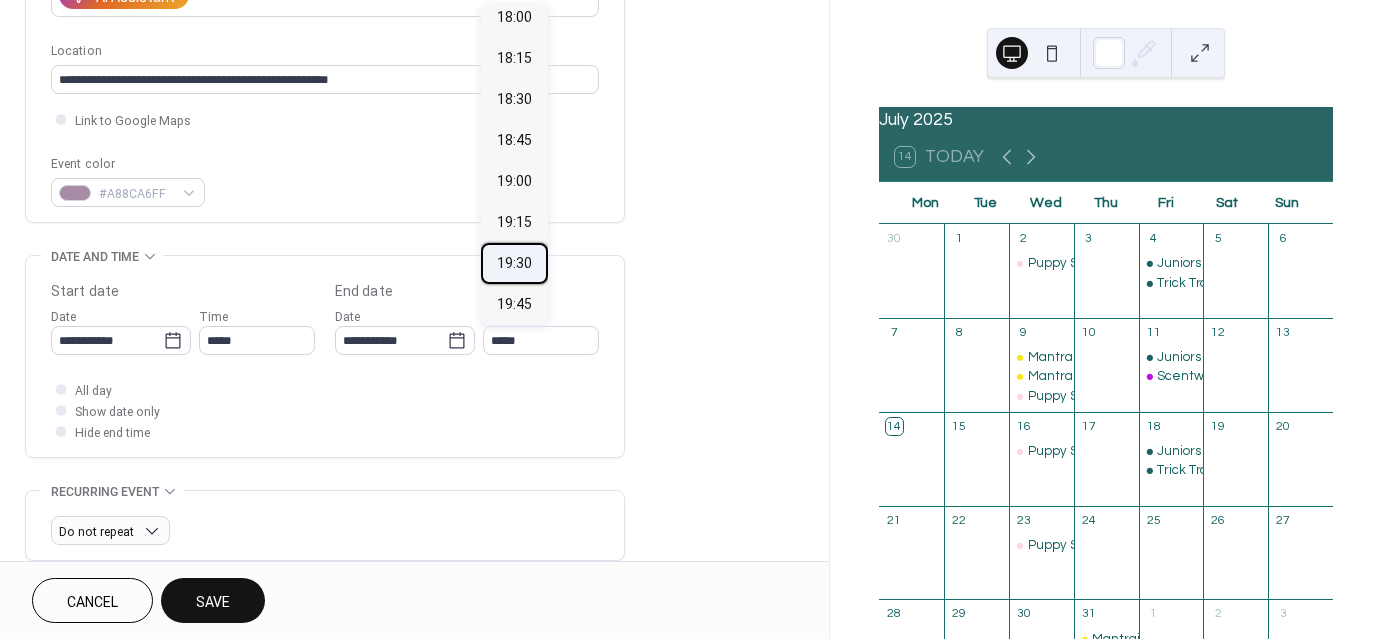 click on "19:30" at bounding box center [514, 263] 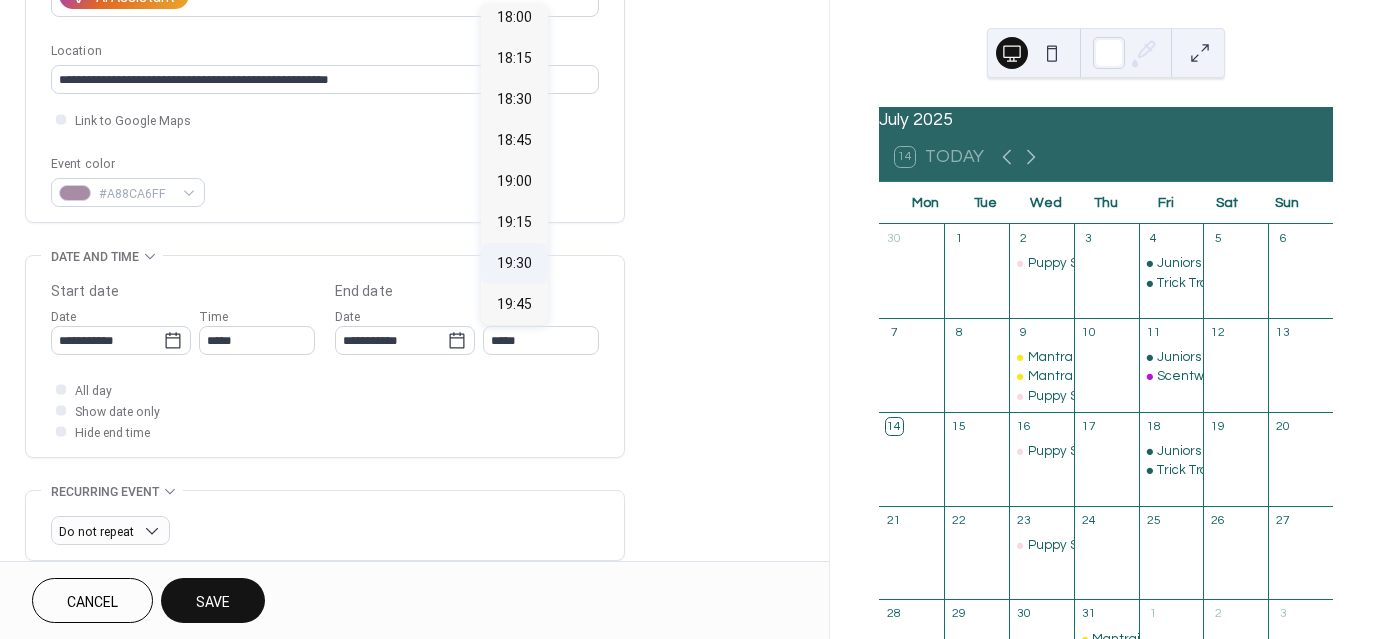 type on "*****" 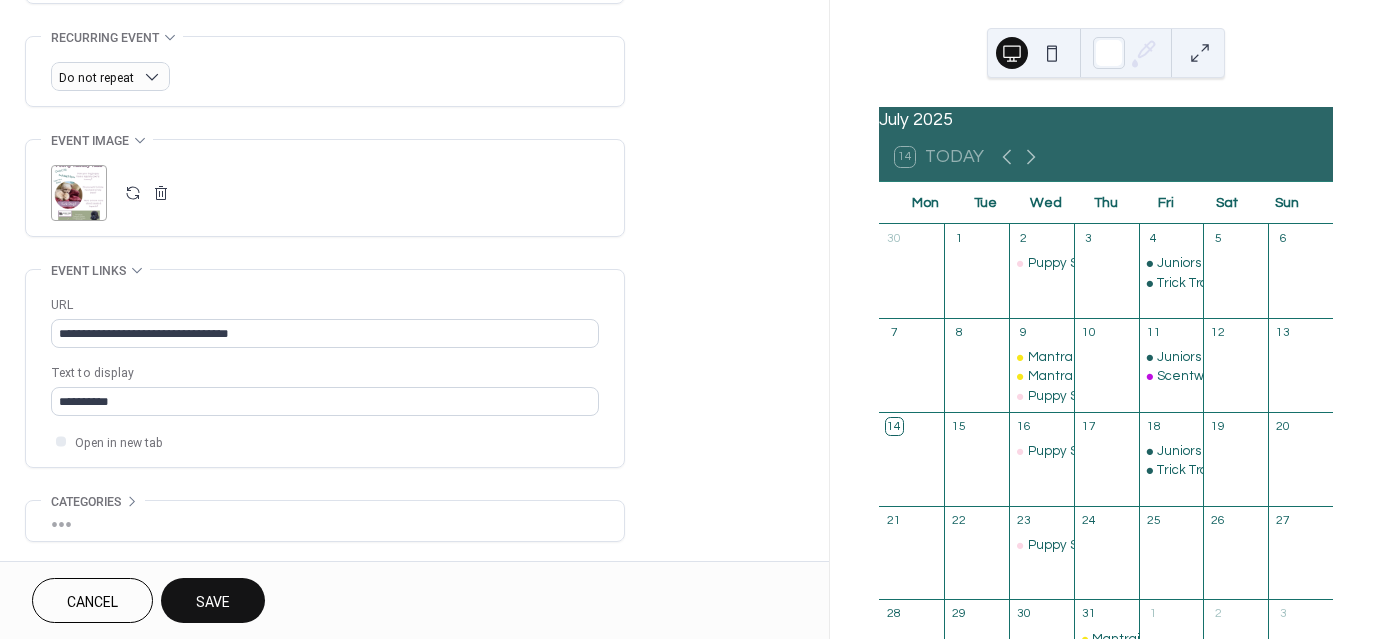 scroll, scrollTop: 920, scrollLeft: 0, axis: vertical 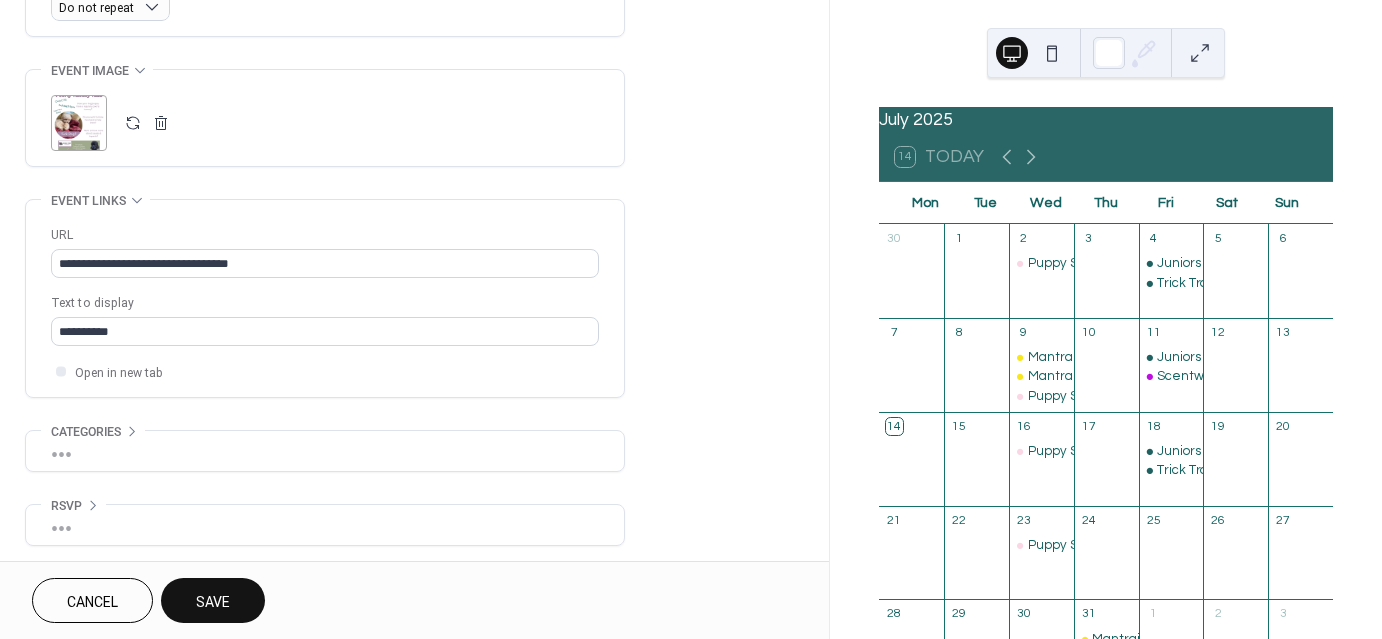 click on "•••" at bounding box center [325, 451] 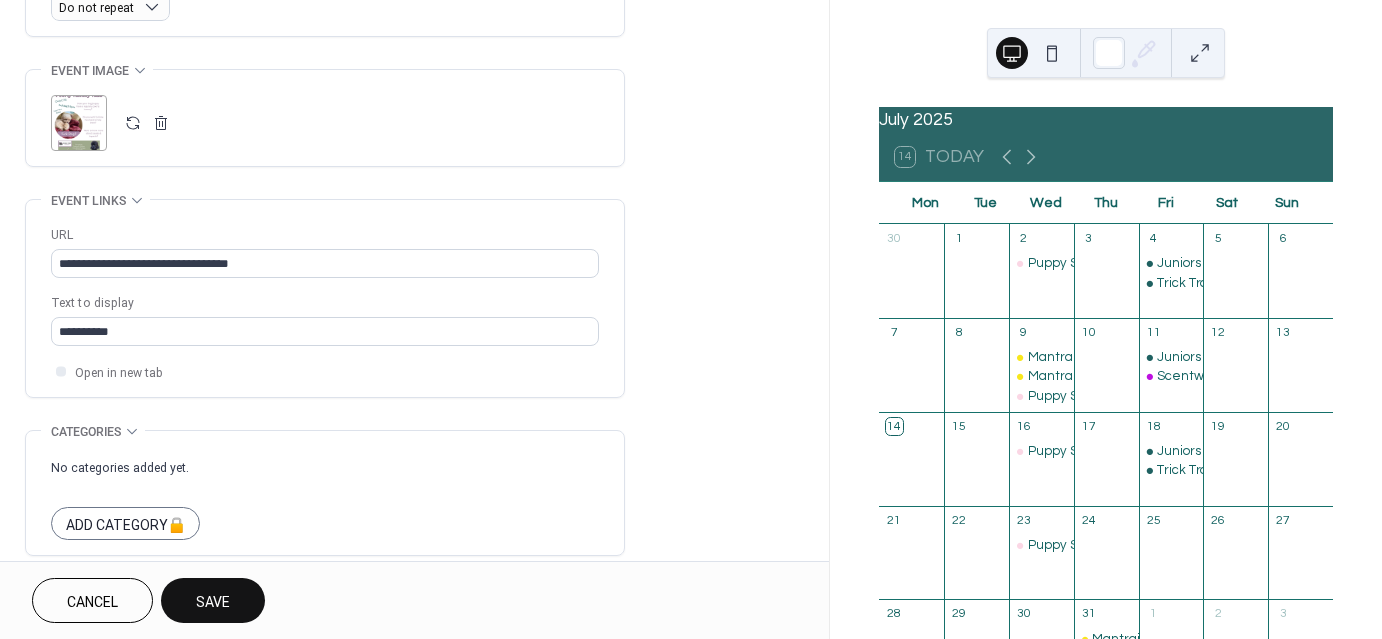 click on "Categories" at bounding box center (86, 432) 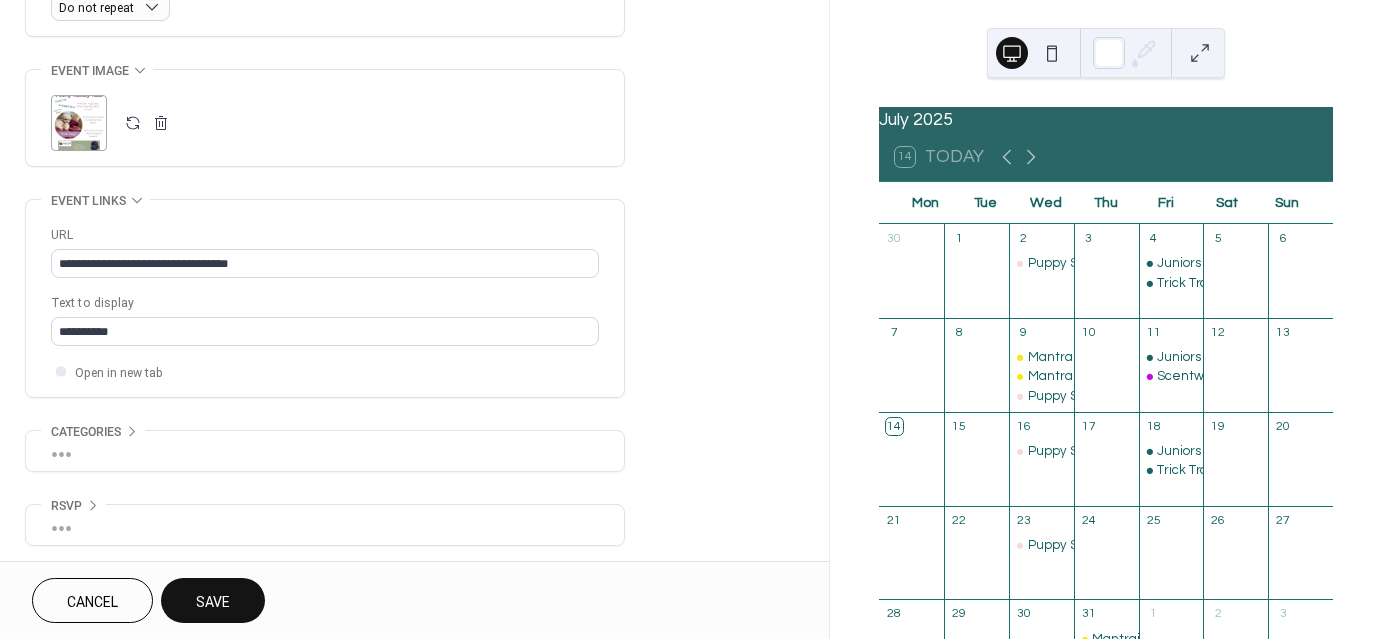 scroll, scrollTop: 920, scrollLeft: 0, axis: vertical 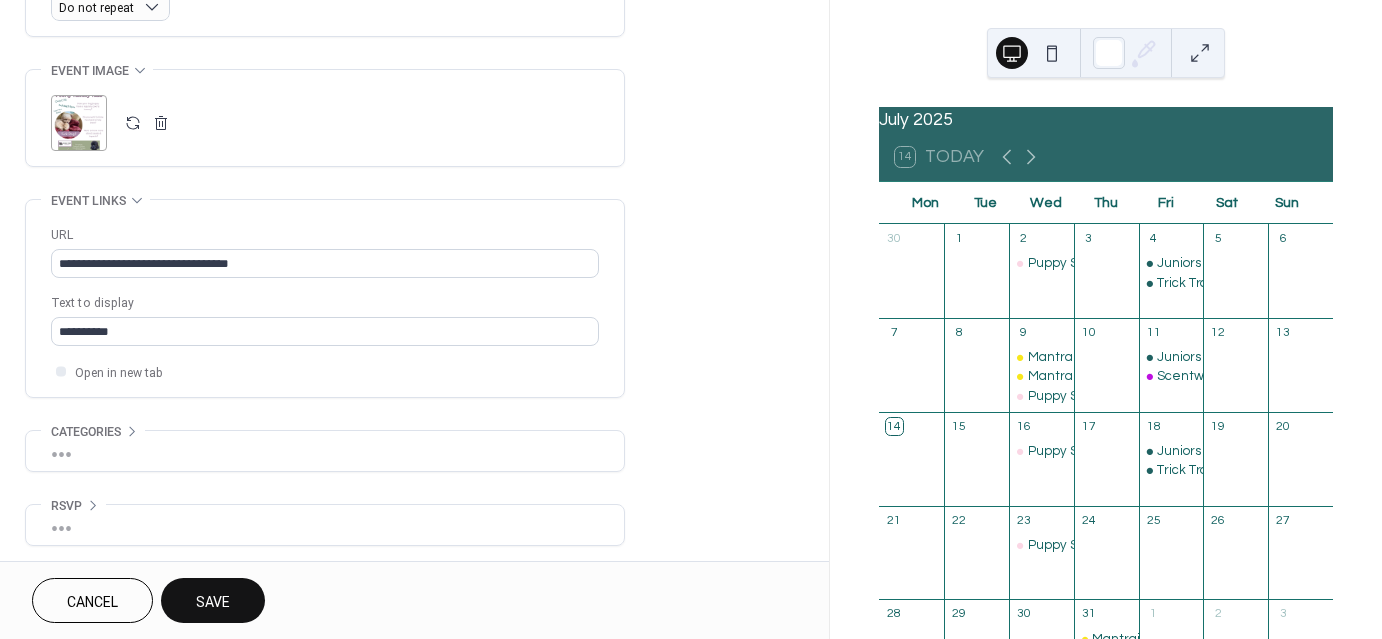click on "Save" at bounding box center [213, 602] 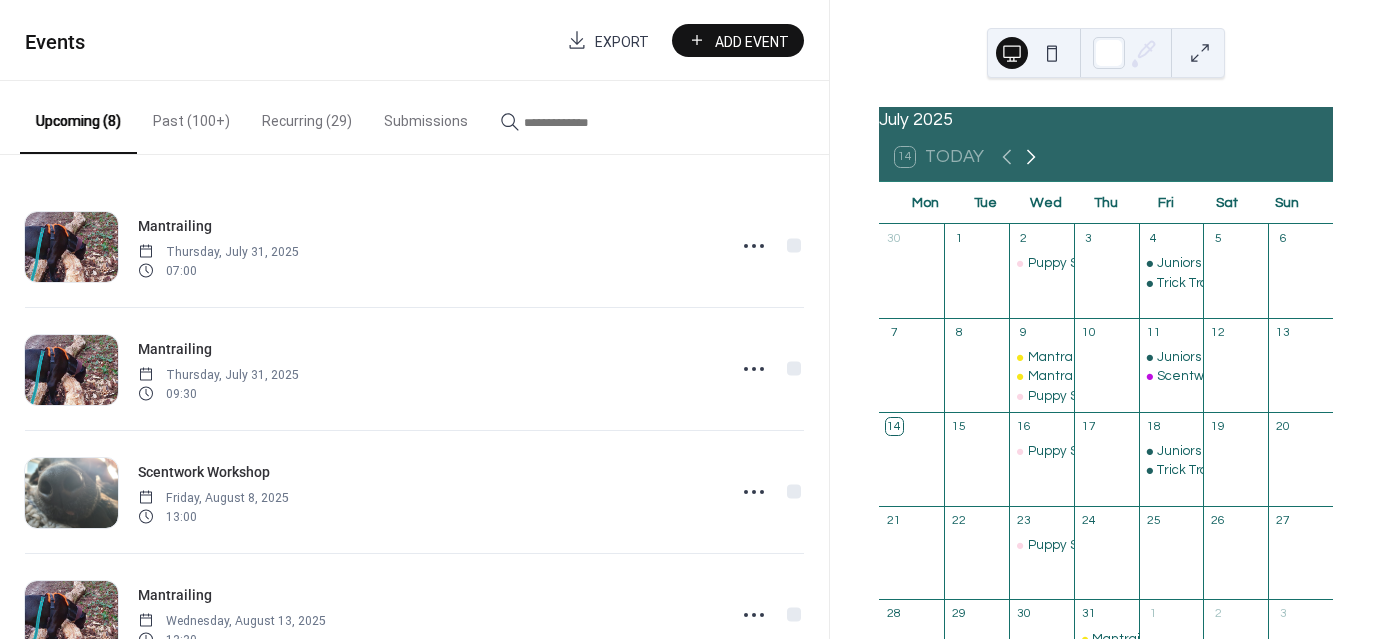 click 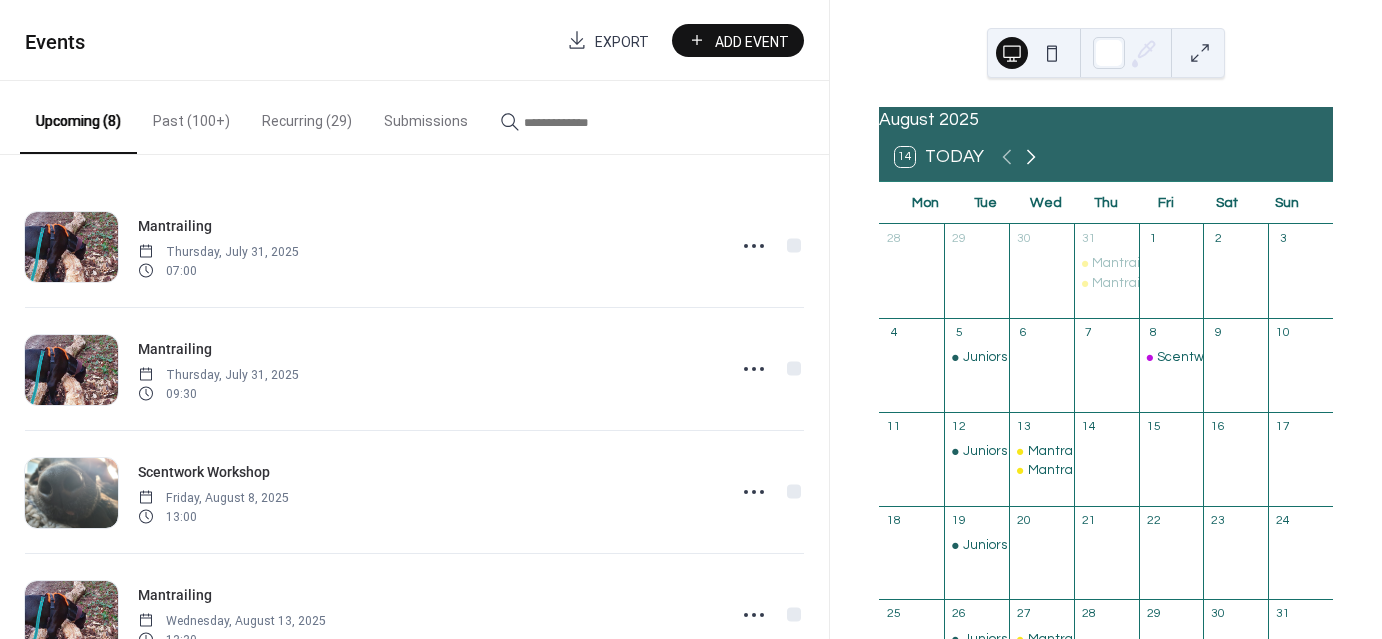 click 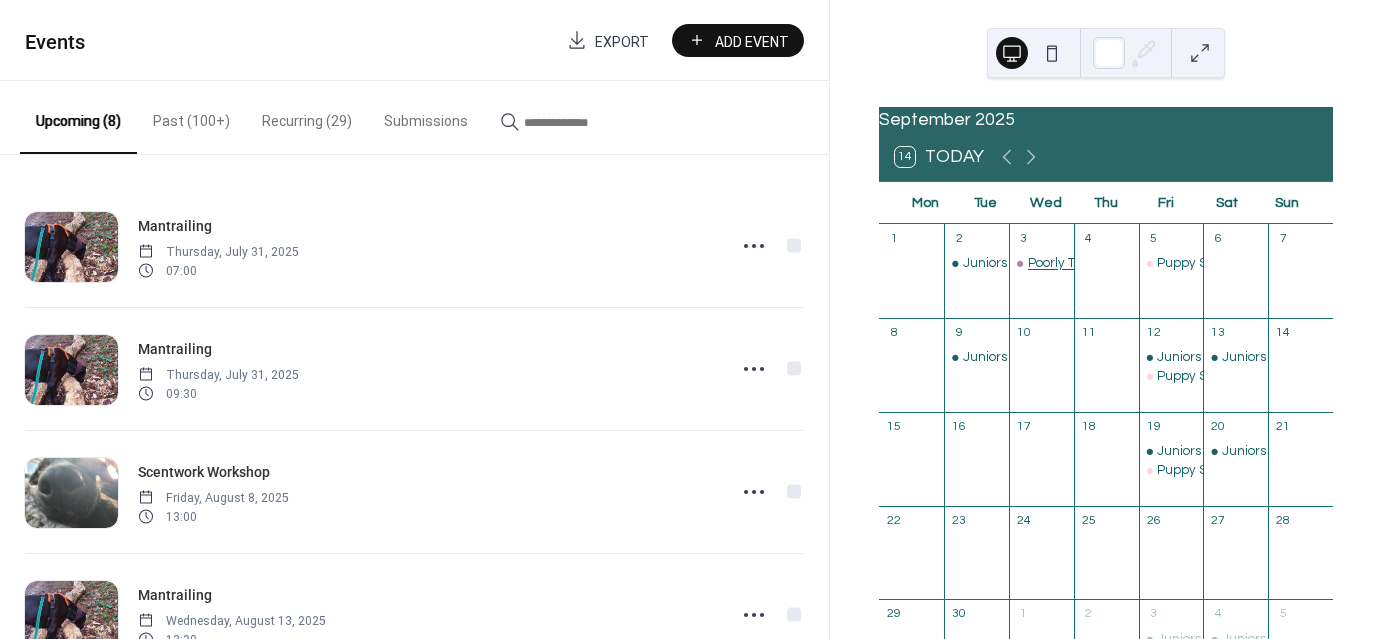 click on "Poorly Tummy Talk" at bounding box center (1083, 263) 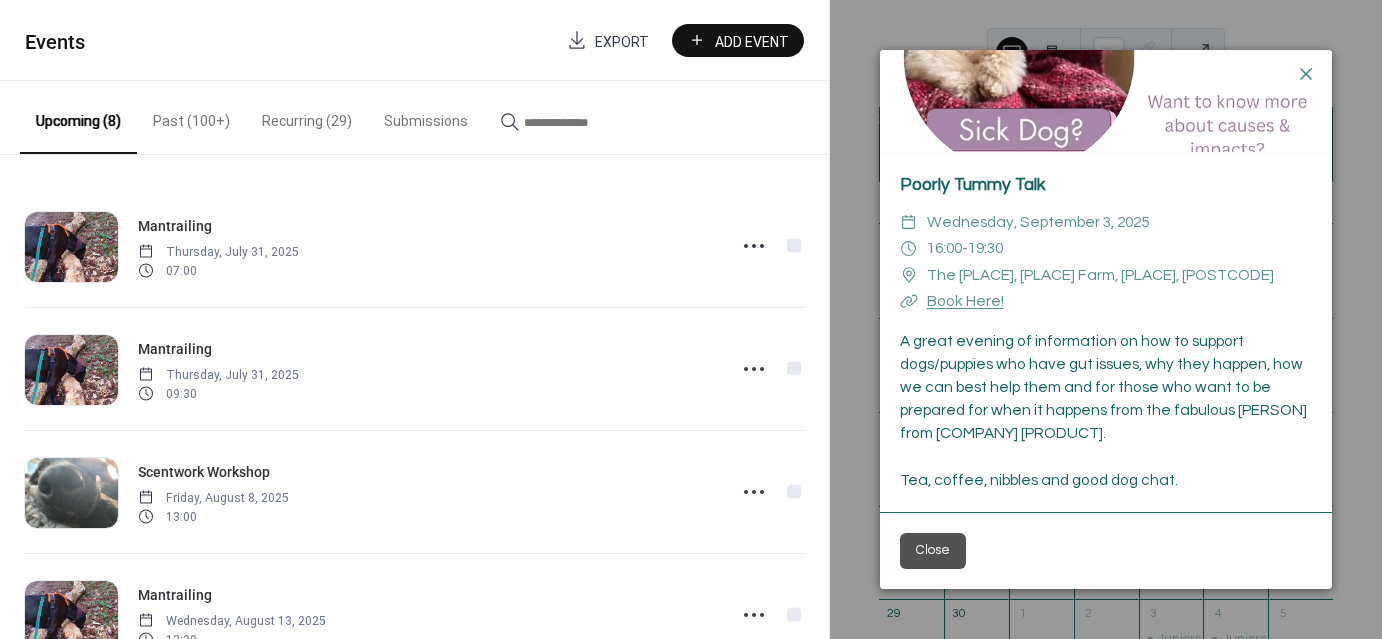 scroll, scrollTop: 0, scrollLeft: 0, axis: both 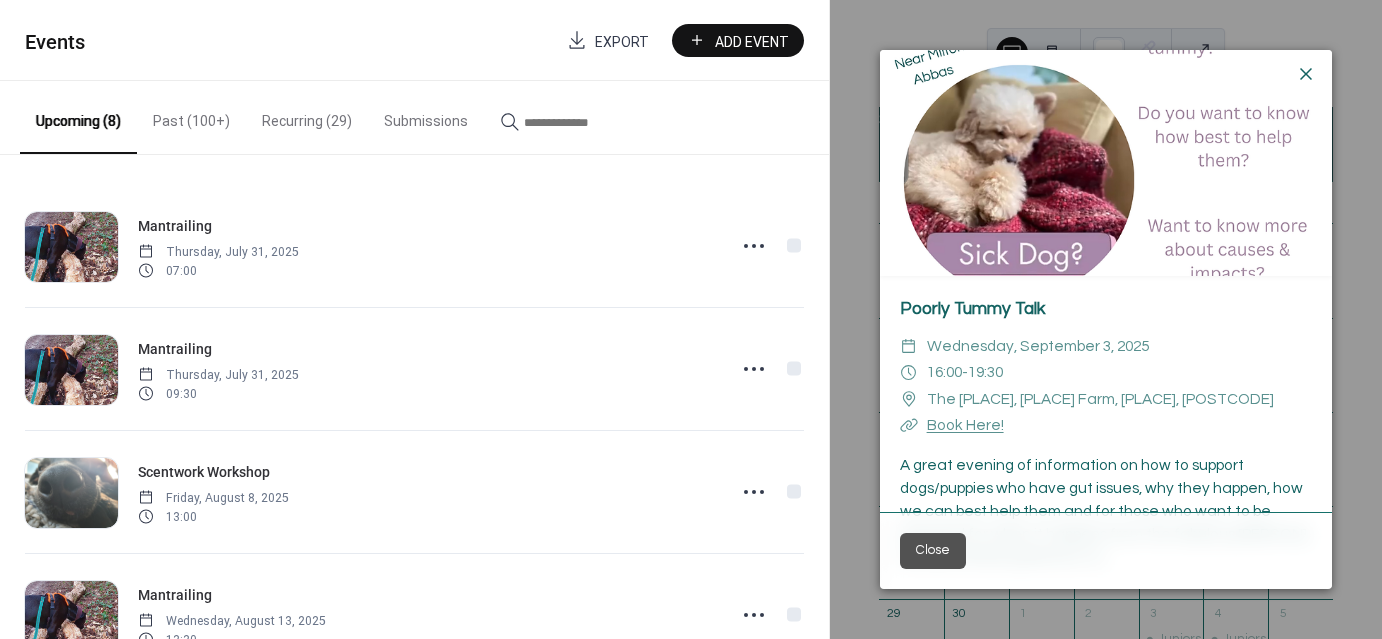 click 